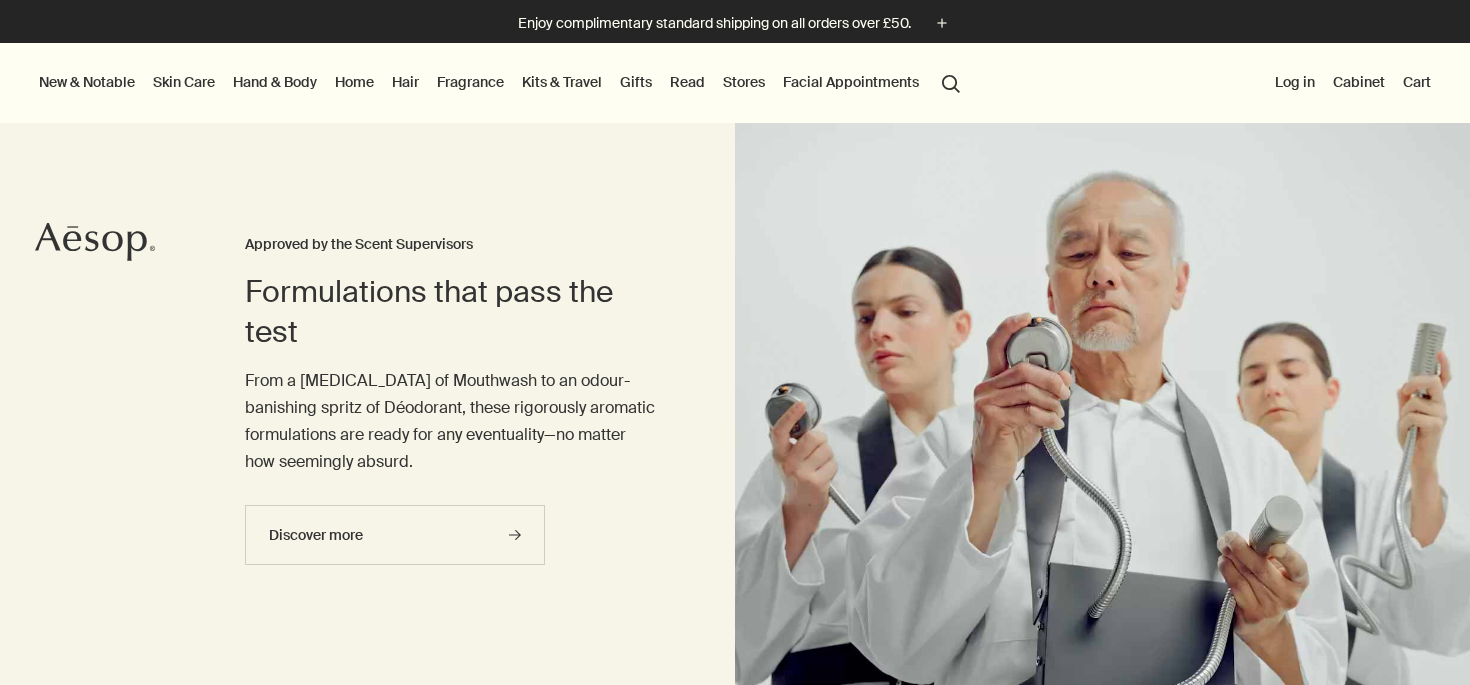scroll, scrollTop: 0, scrollLeft: 0, axis: both 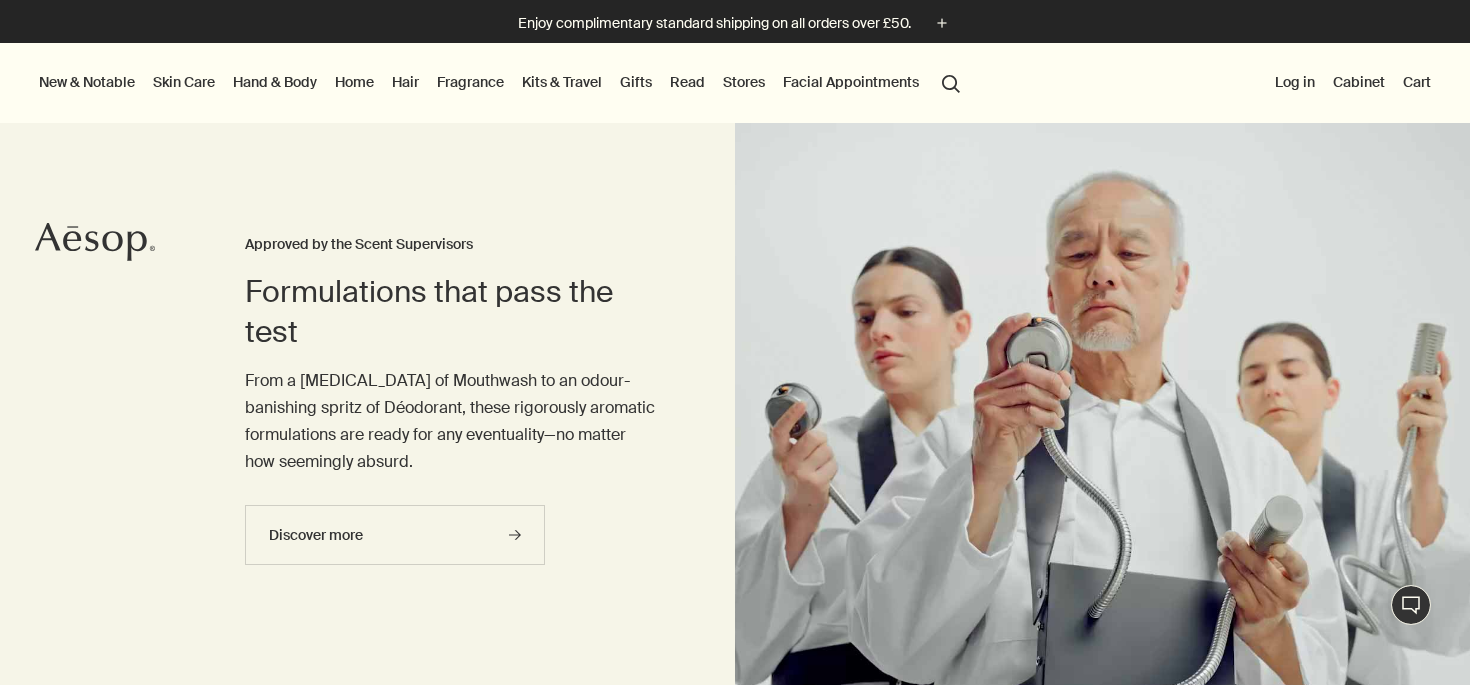click on "Skin Care" at bounding box center [184, 82] 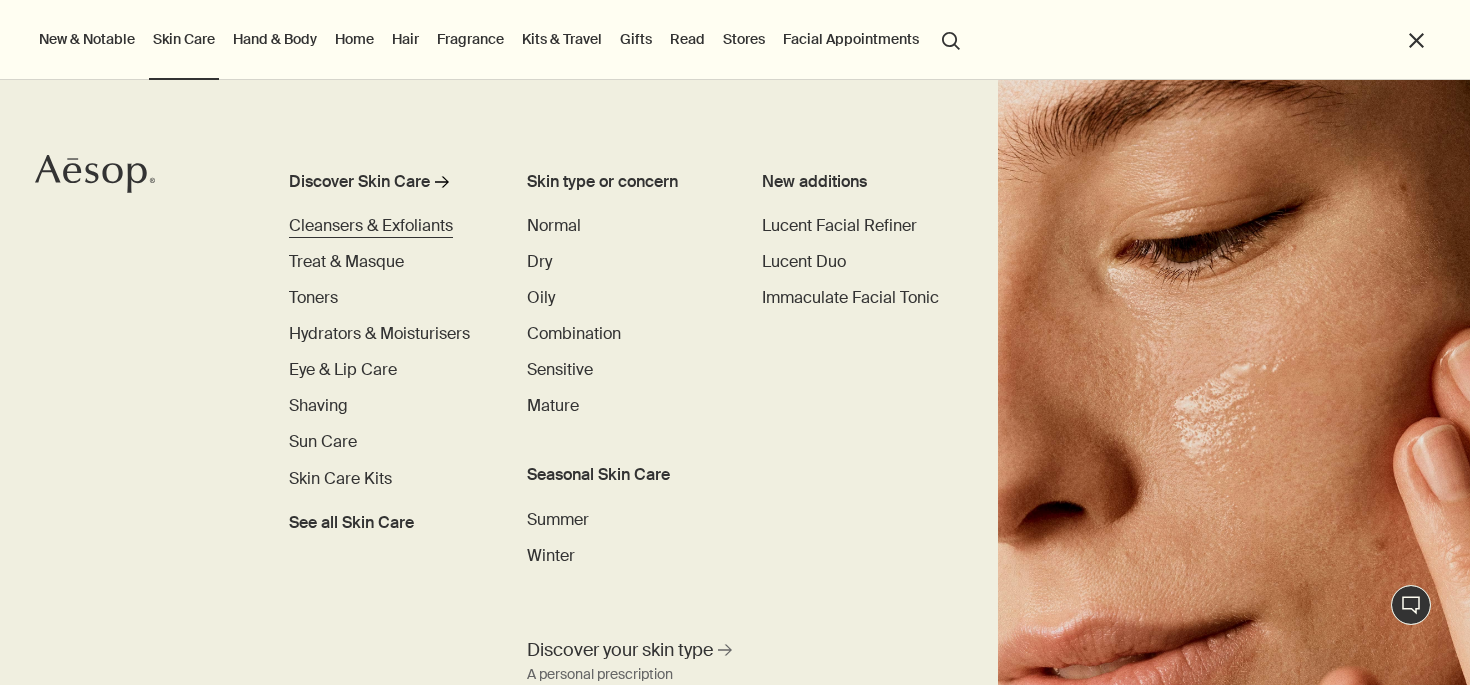 click on "Cleansers & Exfoliants" at bounding box center (371, 225) 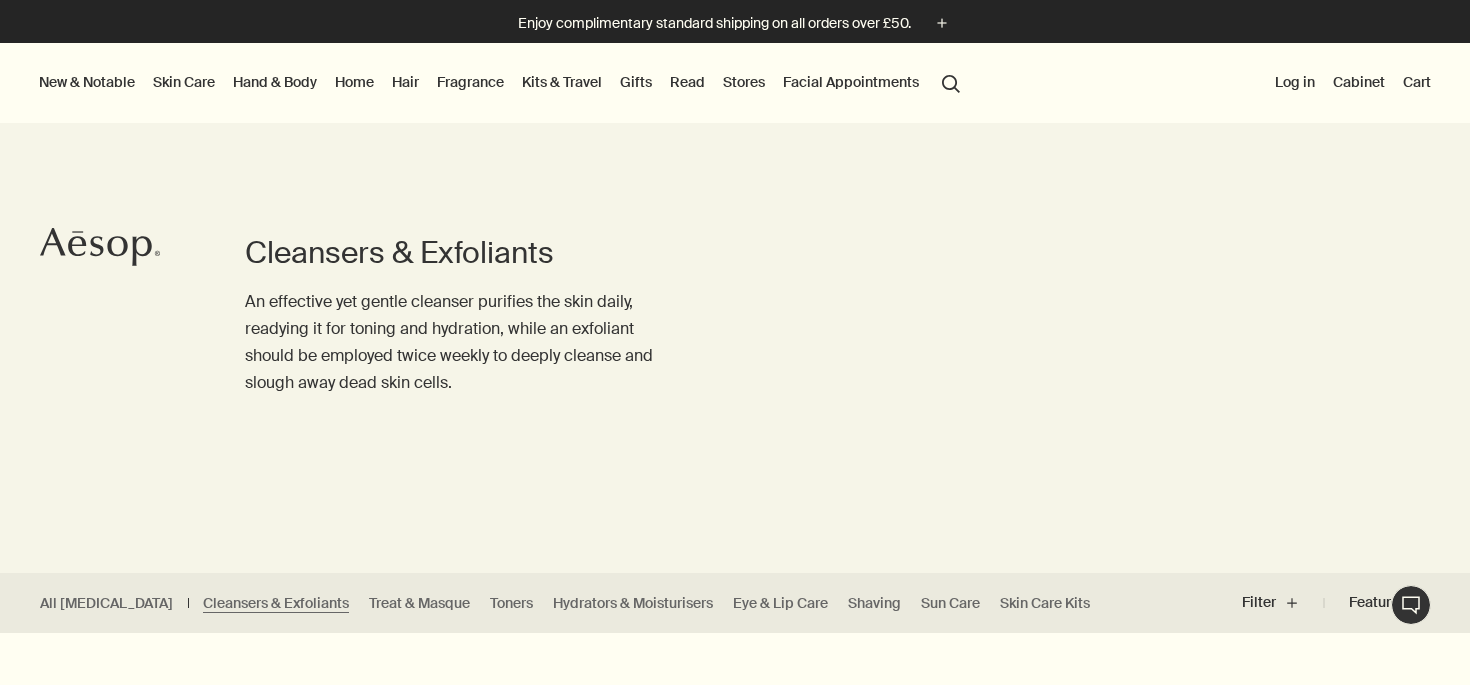 scroll, scrollTop: 0, scrollLeft: 0, axis: both 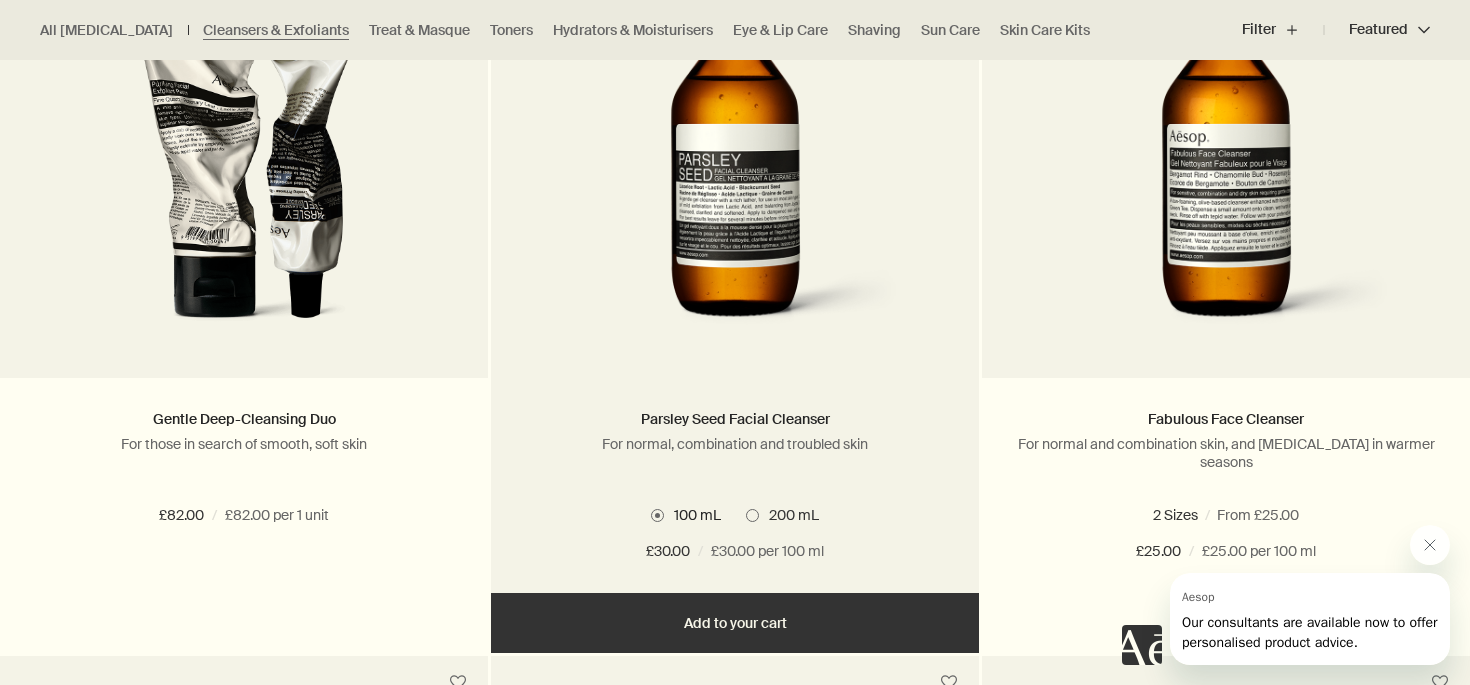 click at bounding box center (752, 515) 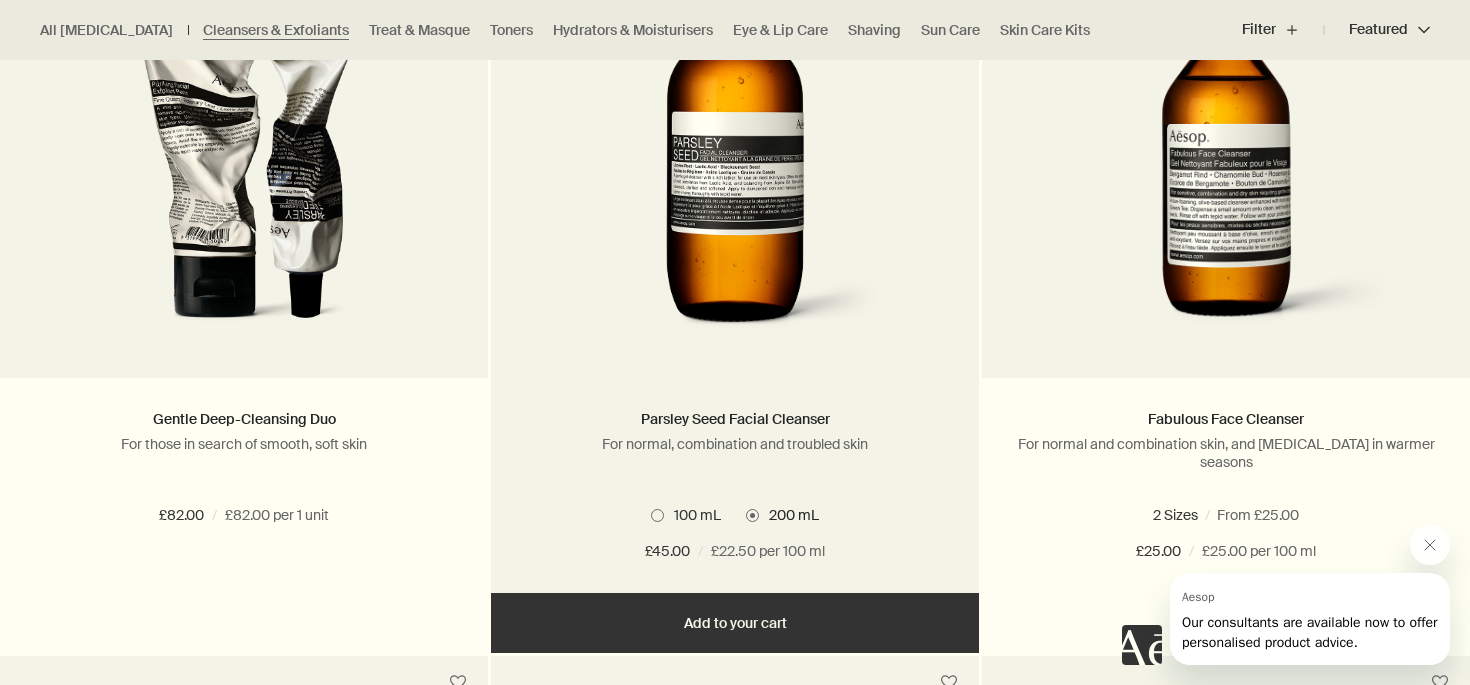 click at bounding box center [734, 163] 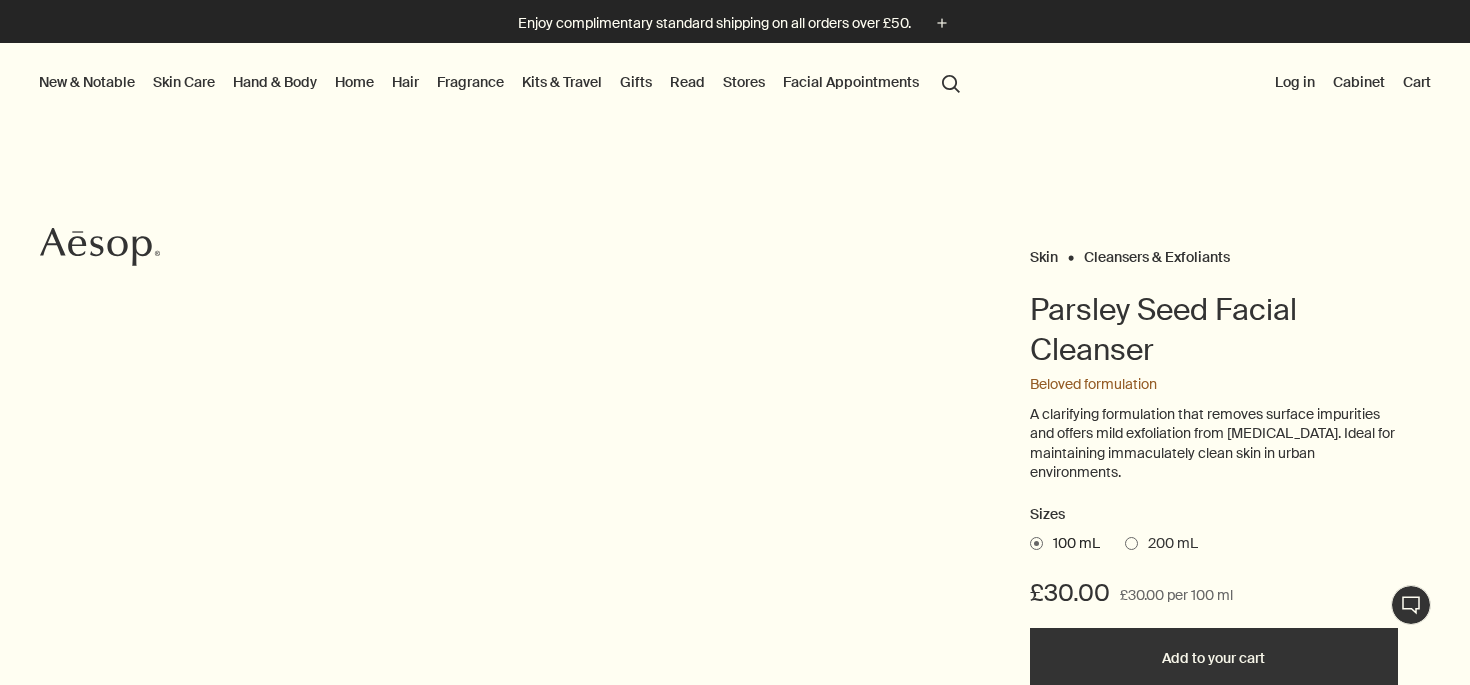 scroll, scrollTop: 0, scrollLeft: 0, axis: both 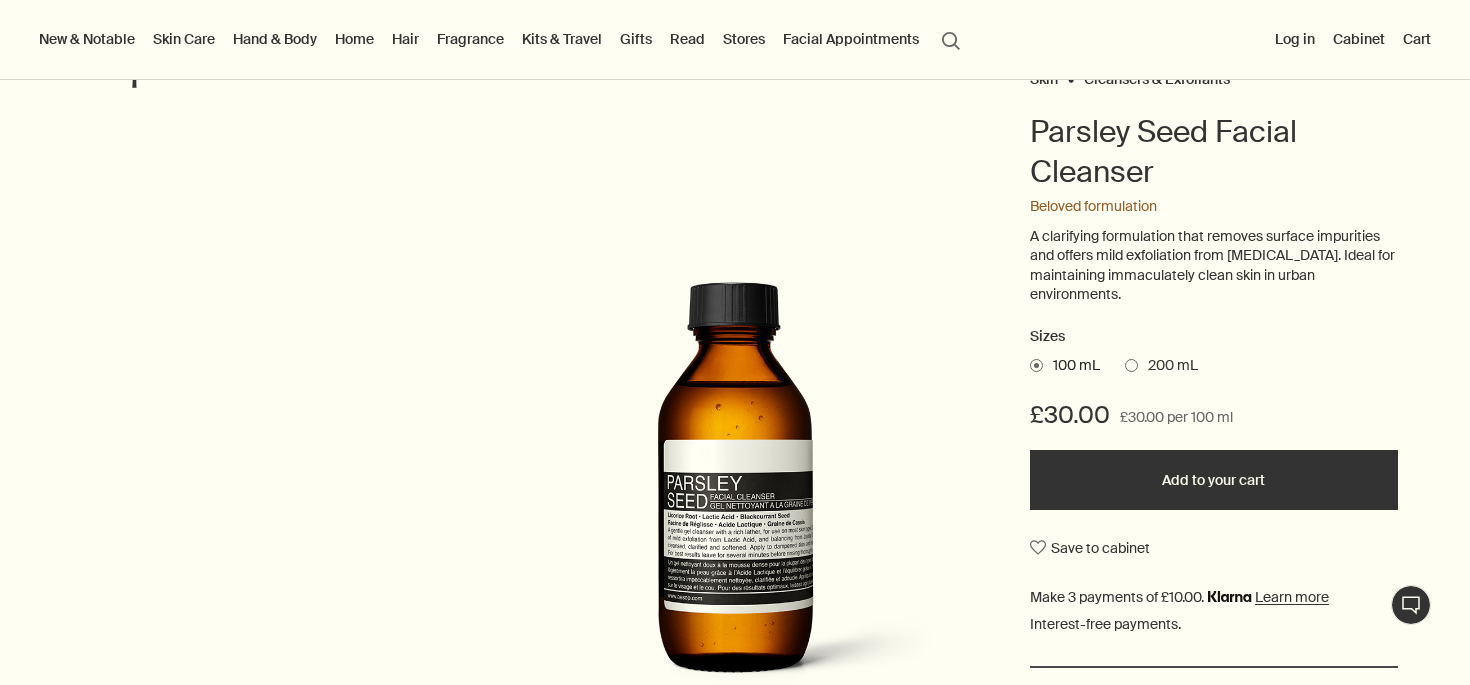 click on "Add to your cart" at bounding box center (1214, 480) 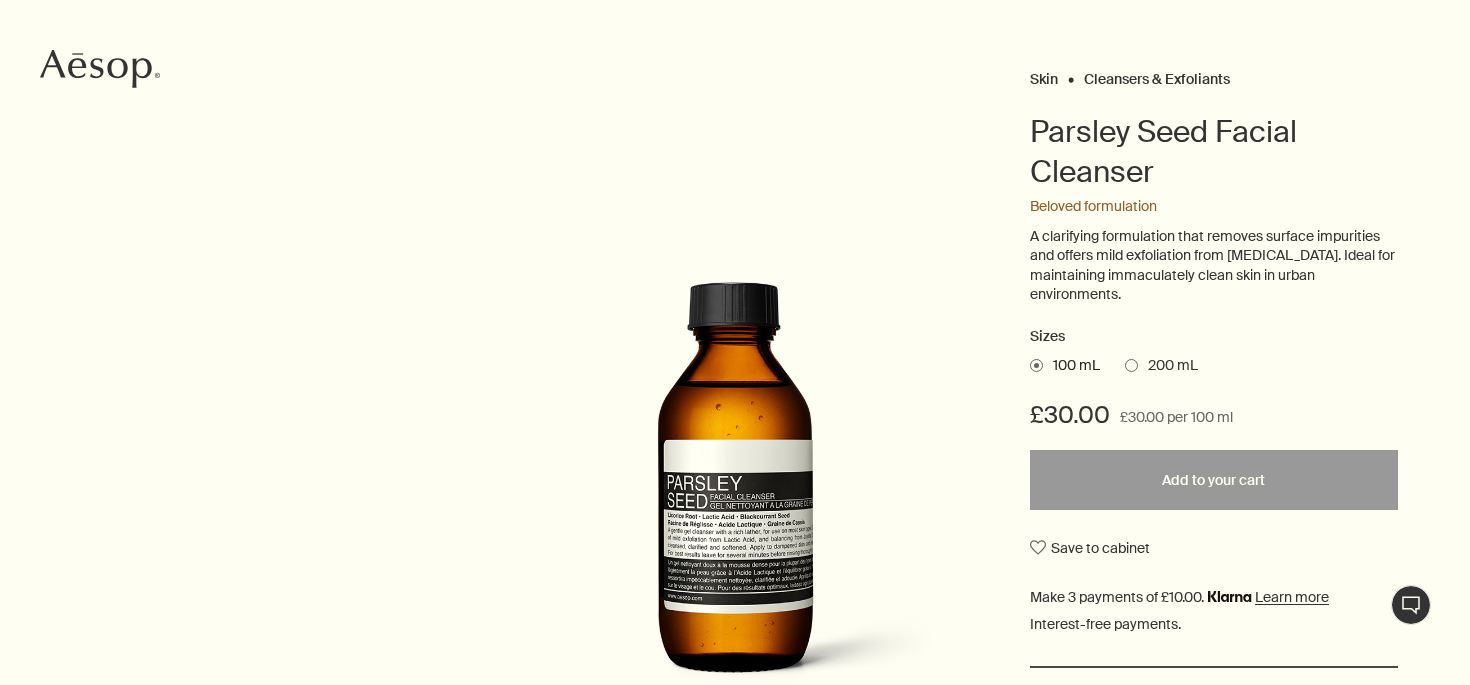 scroll, scrollTop: 0, scrollLeft: 0, axis: both 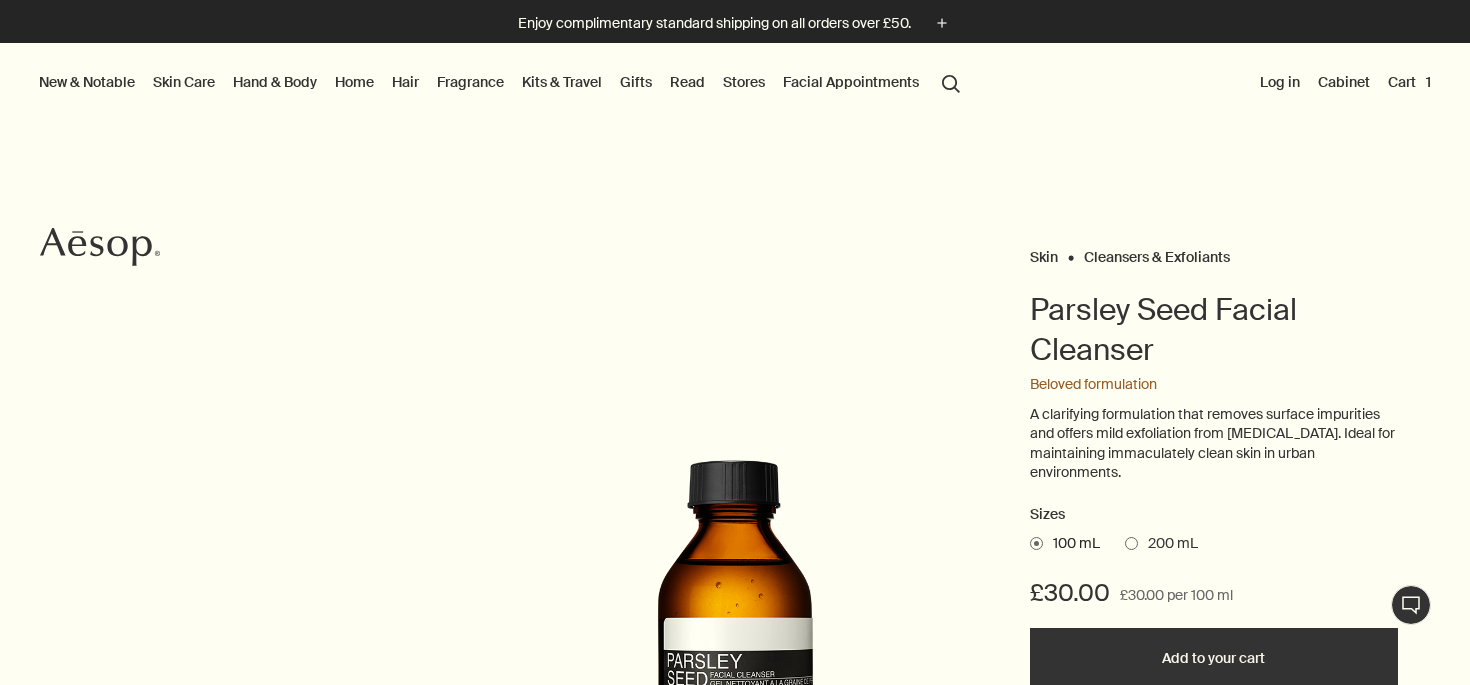 click on "Skin Care" at bounding box center (184, 82) 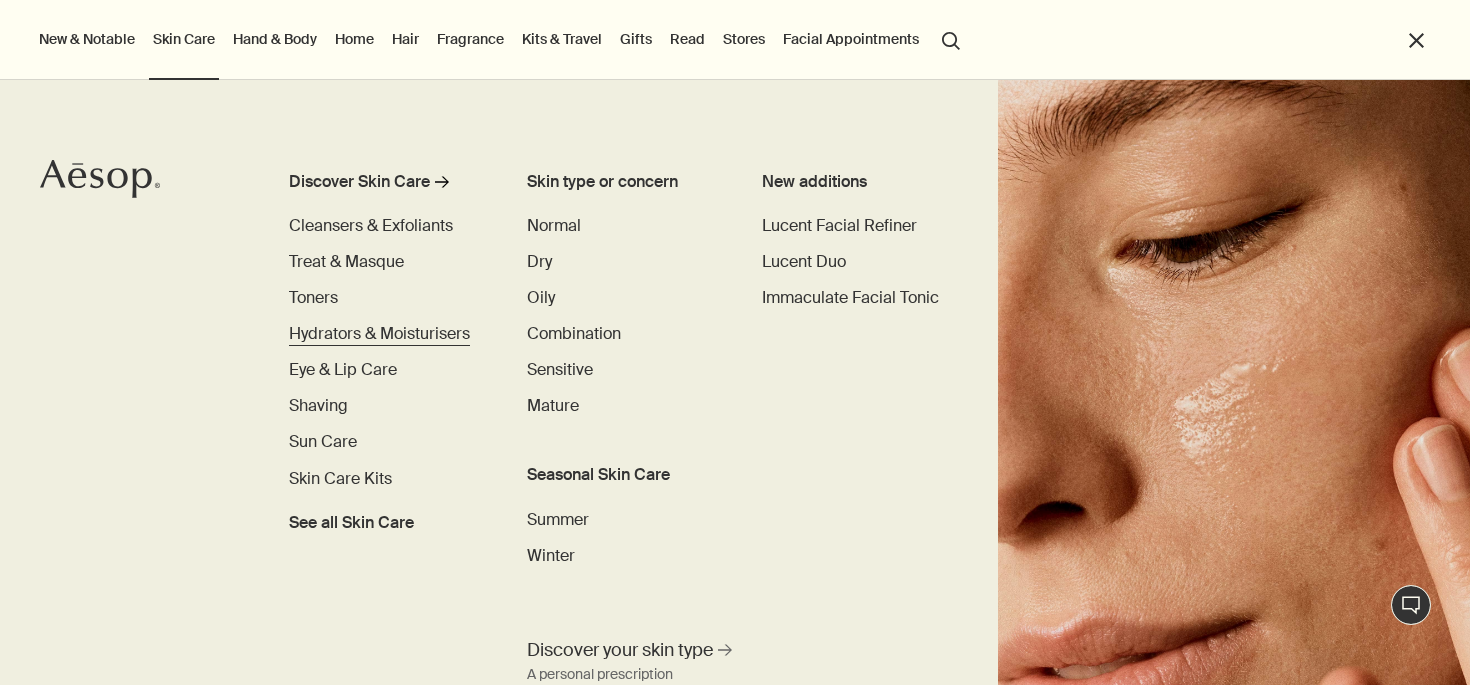 click on "Hydrators & Moisturisers" at bounding box center [379, 333] 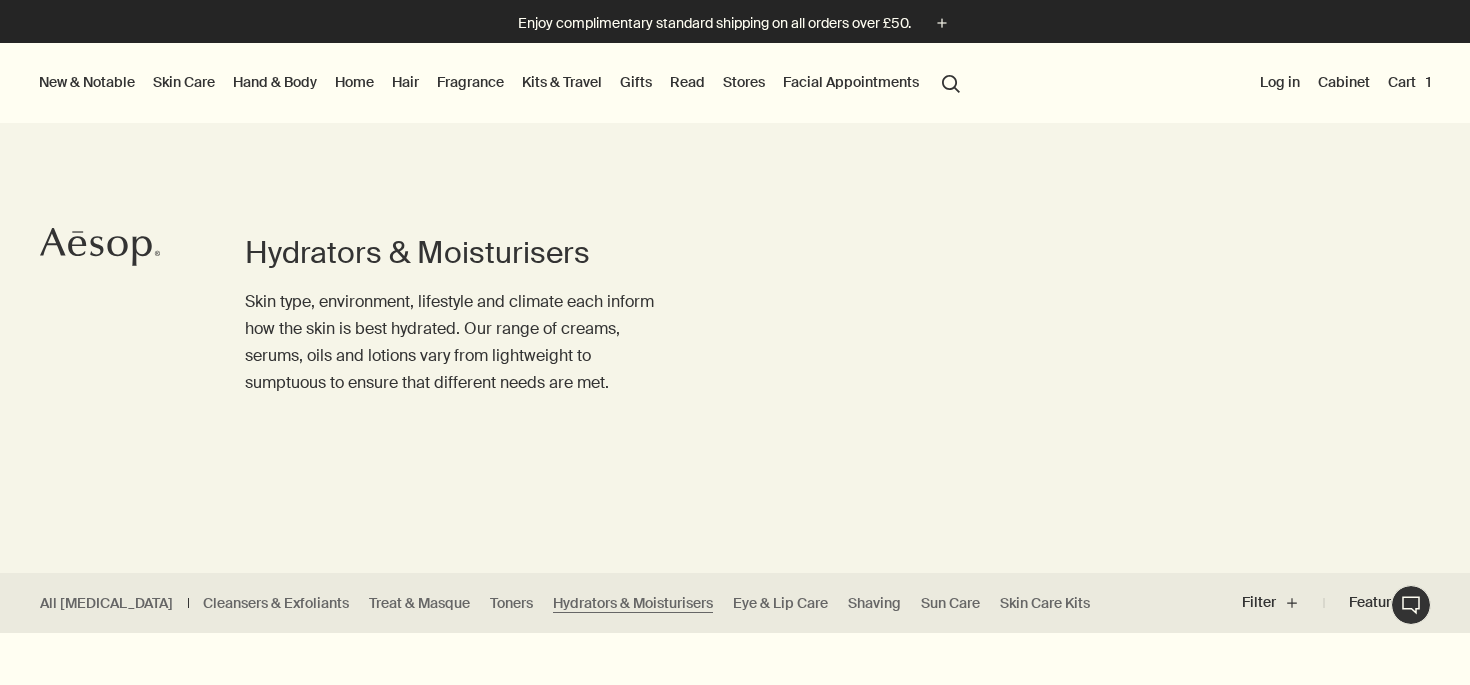 scroll, scrollTop: 0, scrollLeft: 0, axis: both 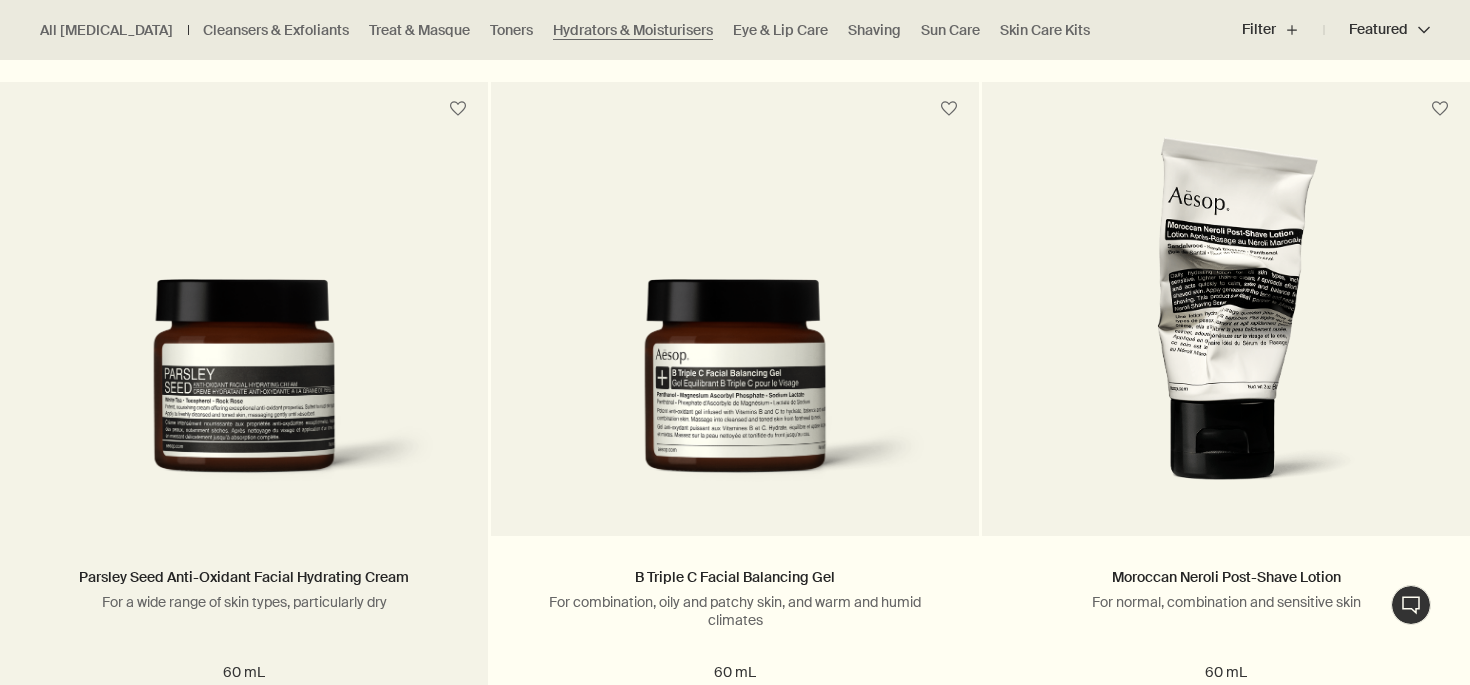 click at bounding box center (244, 392) 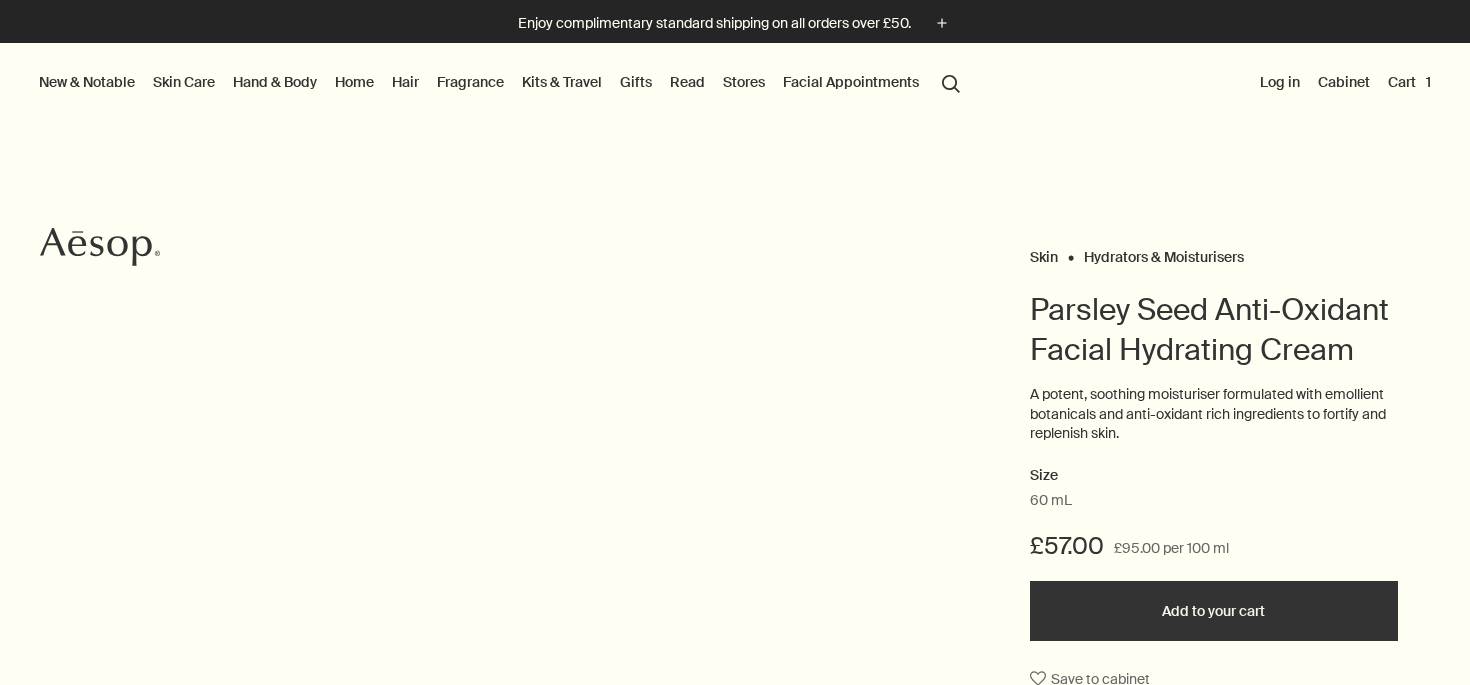 scroll, scrollTop: 0, scrollLeft: 0, axis: both 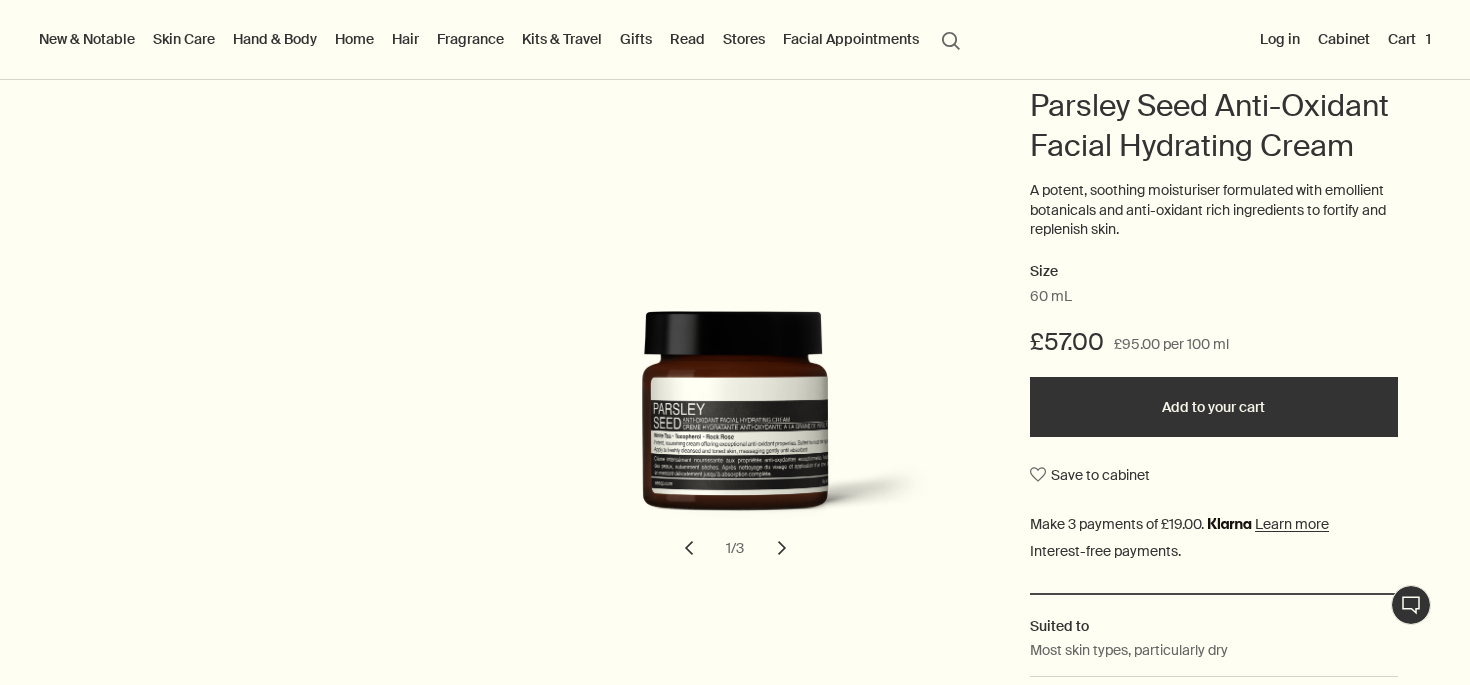 click on "Skin Care" at bounding box center [184, 39] 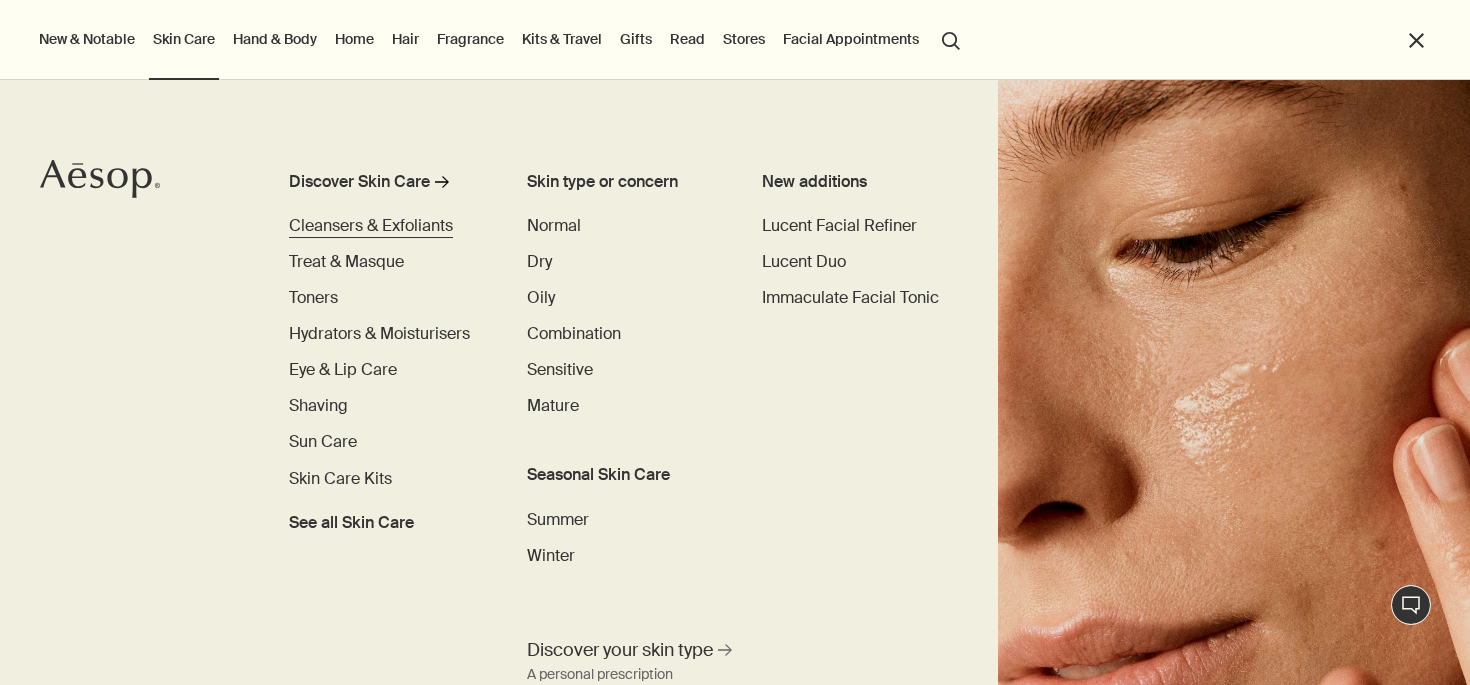 click on "Cleansers & Exfoliants" at bounding box center [371, 225] 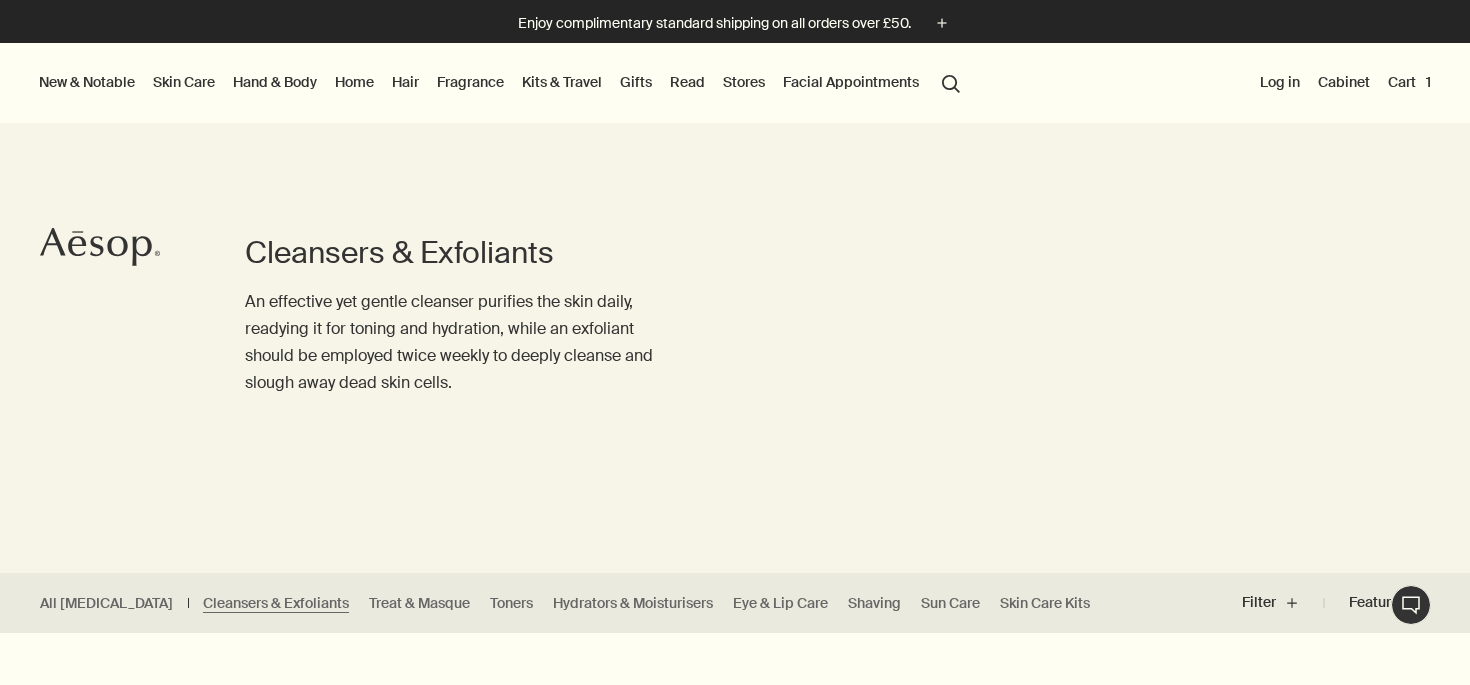 scroll, scrollTop: 0, scrollLeft: 0, axis: both 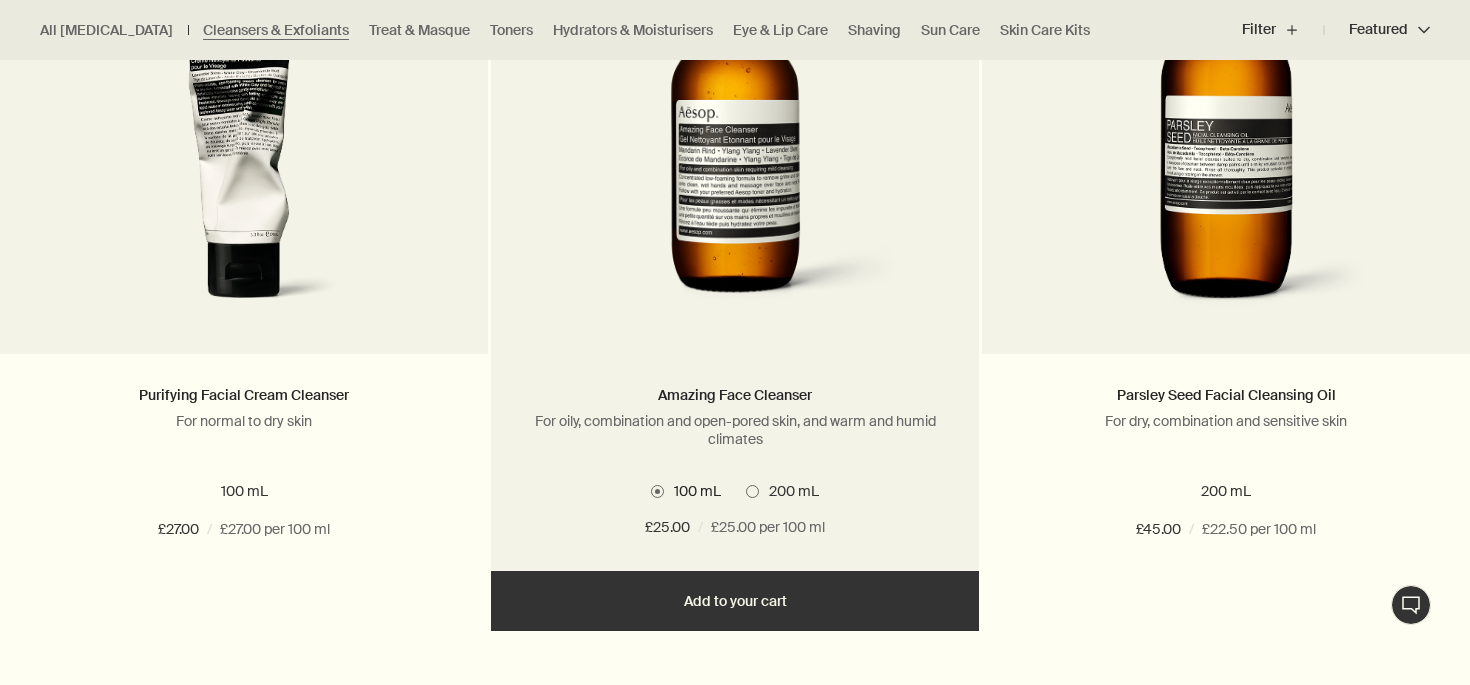 click on "Add Add to your cart" at bounding box center (735, 601) 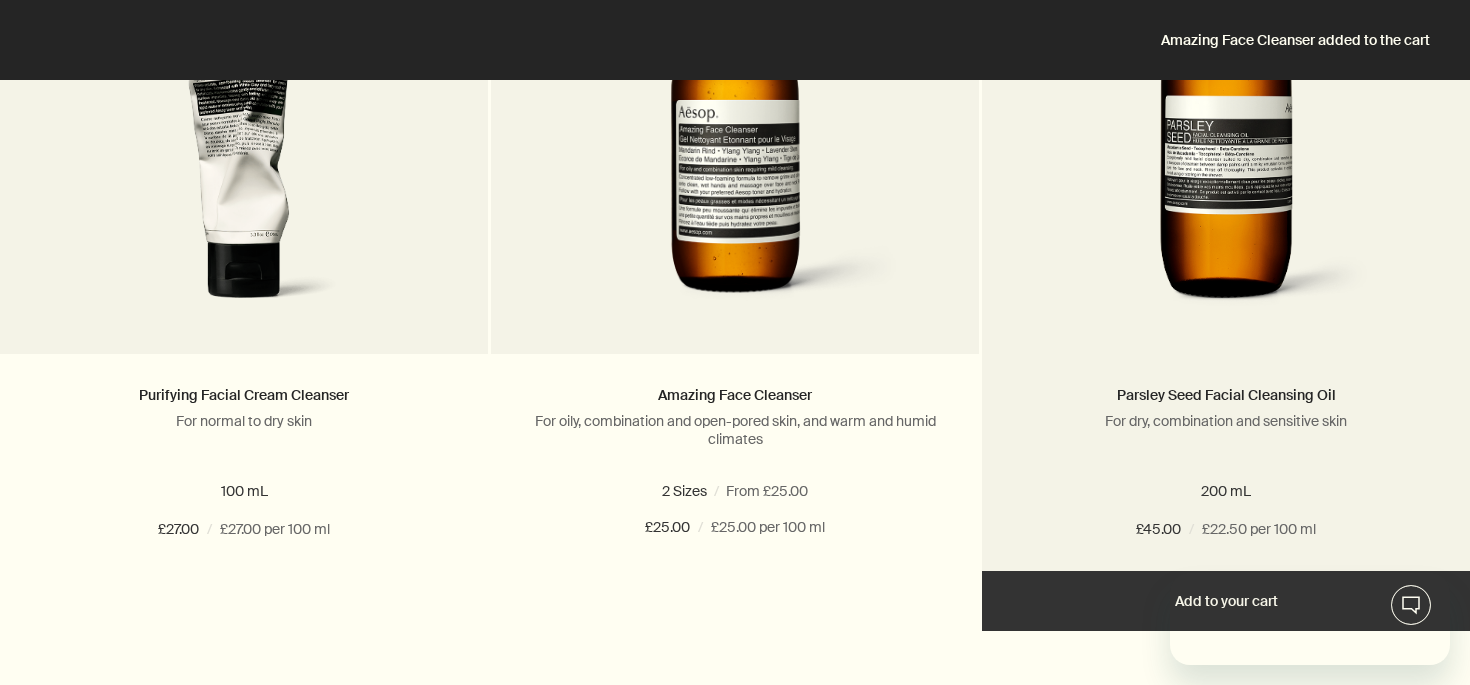 scroll, scrollTop: 0, scrollLeft: 0, axis: both 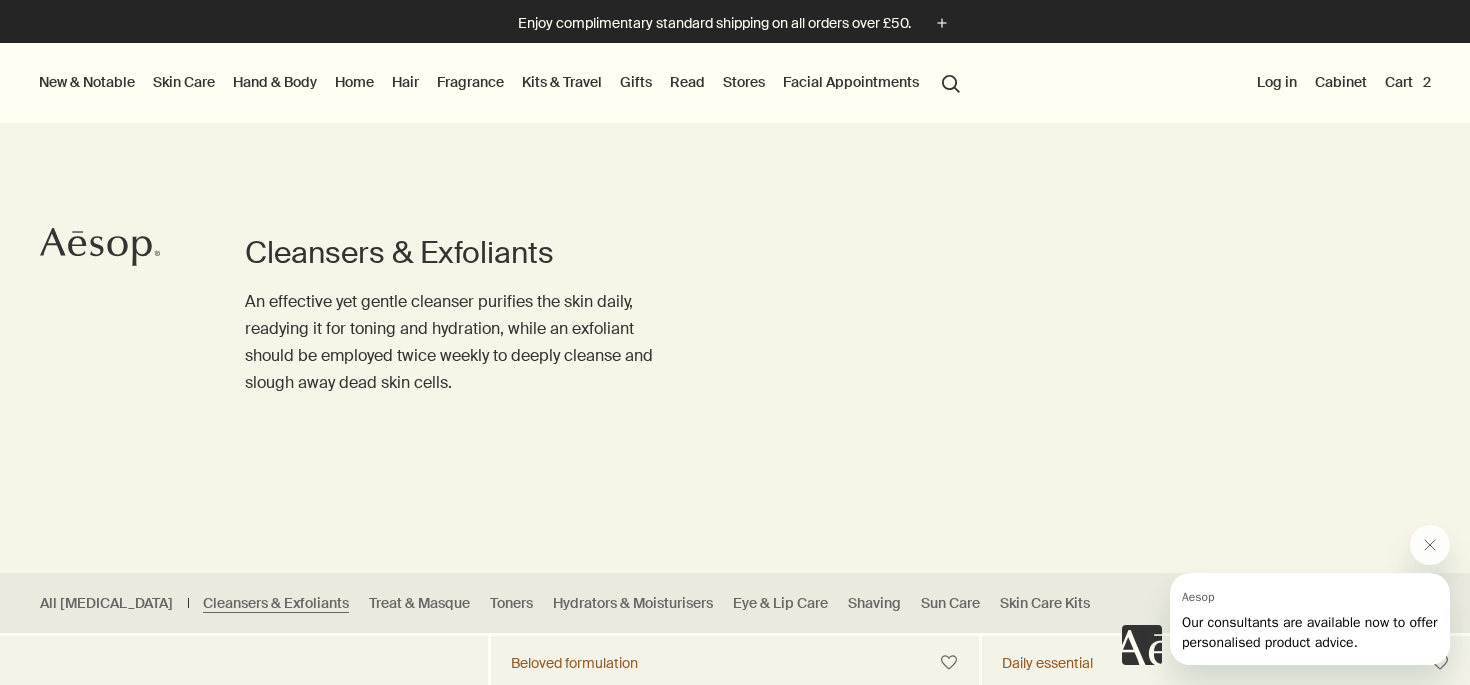 click on "Skin Care" at bounding box center [184, 82] 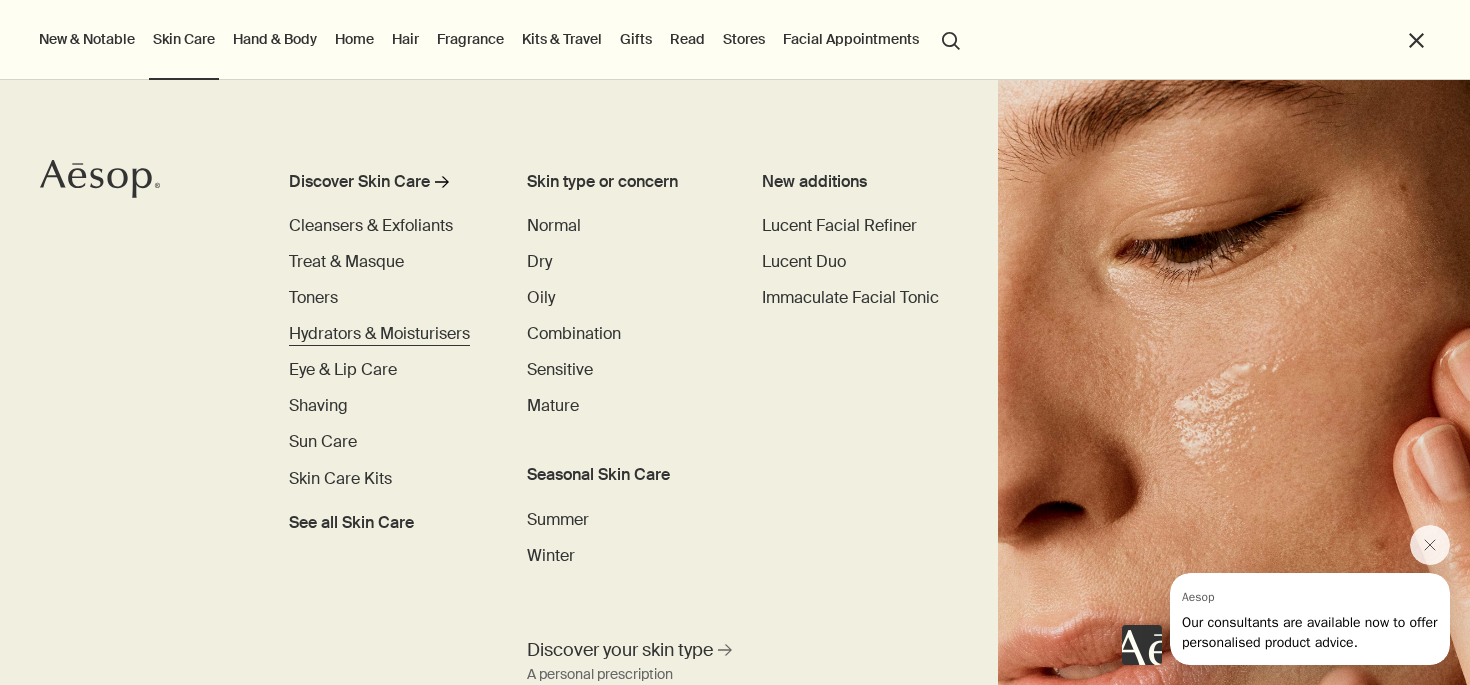 click on "Hydrators & Moisturisers" at bounding box center [379, 333] 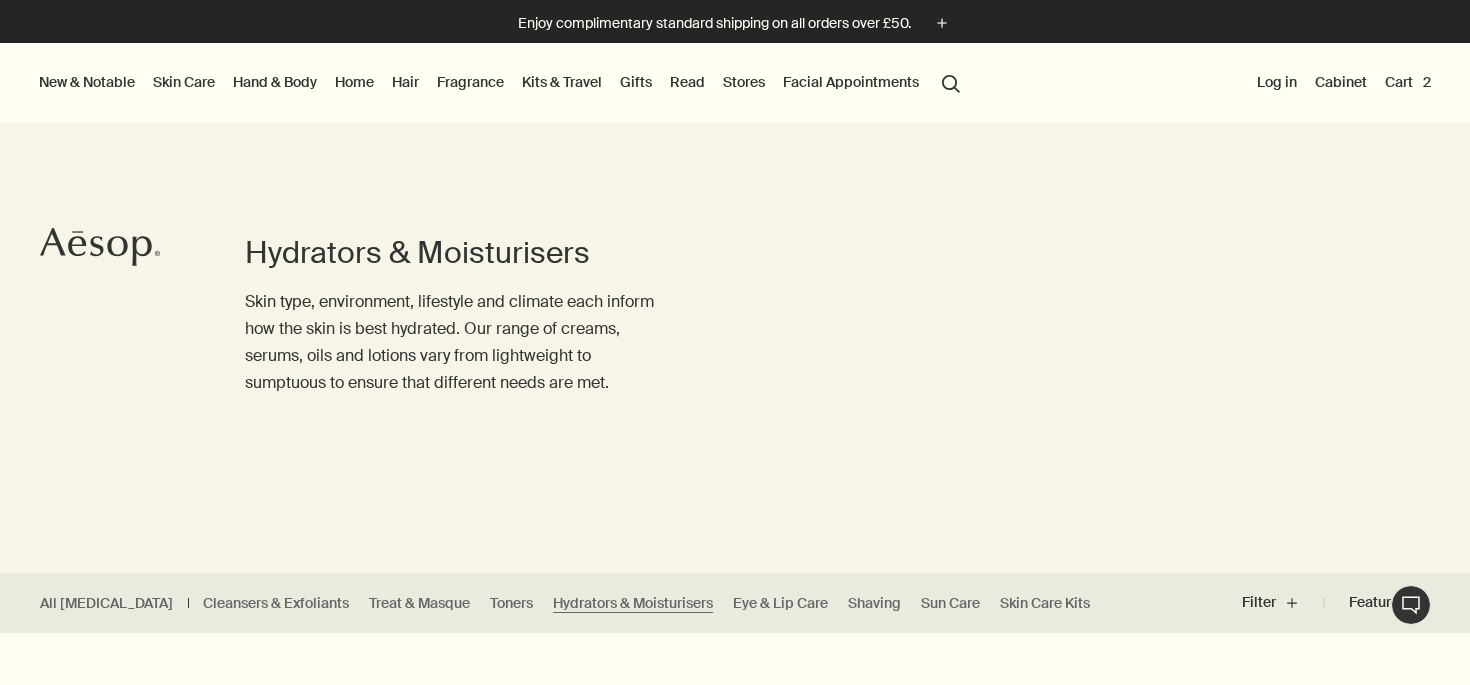 scroll, scrollTop: 0, scrollLeft: 0, axis: both 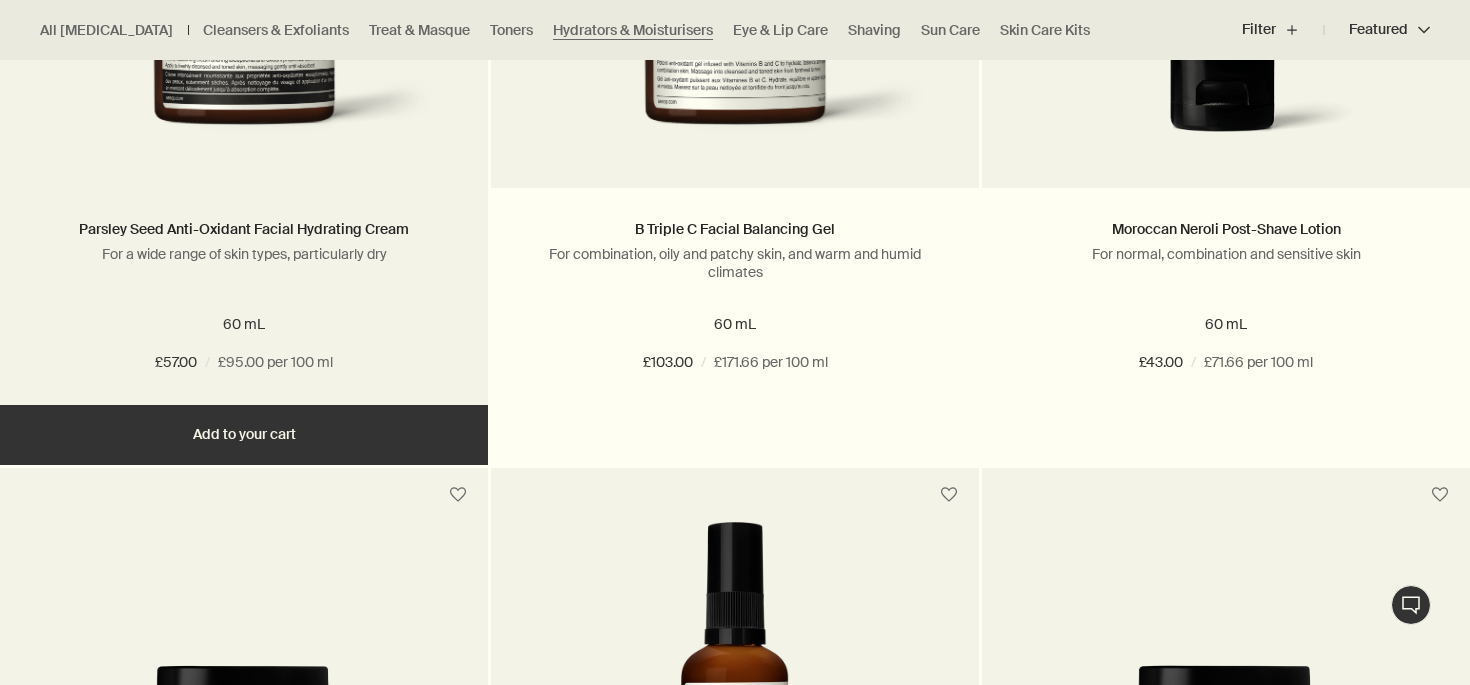 click on "Add Add to your cart" at bounding box center [244, 435] 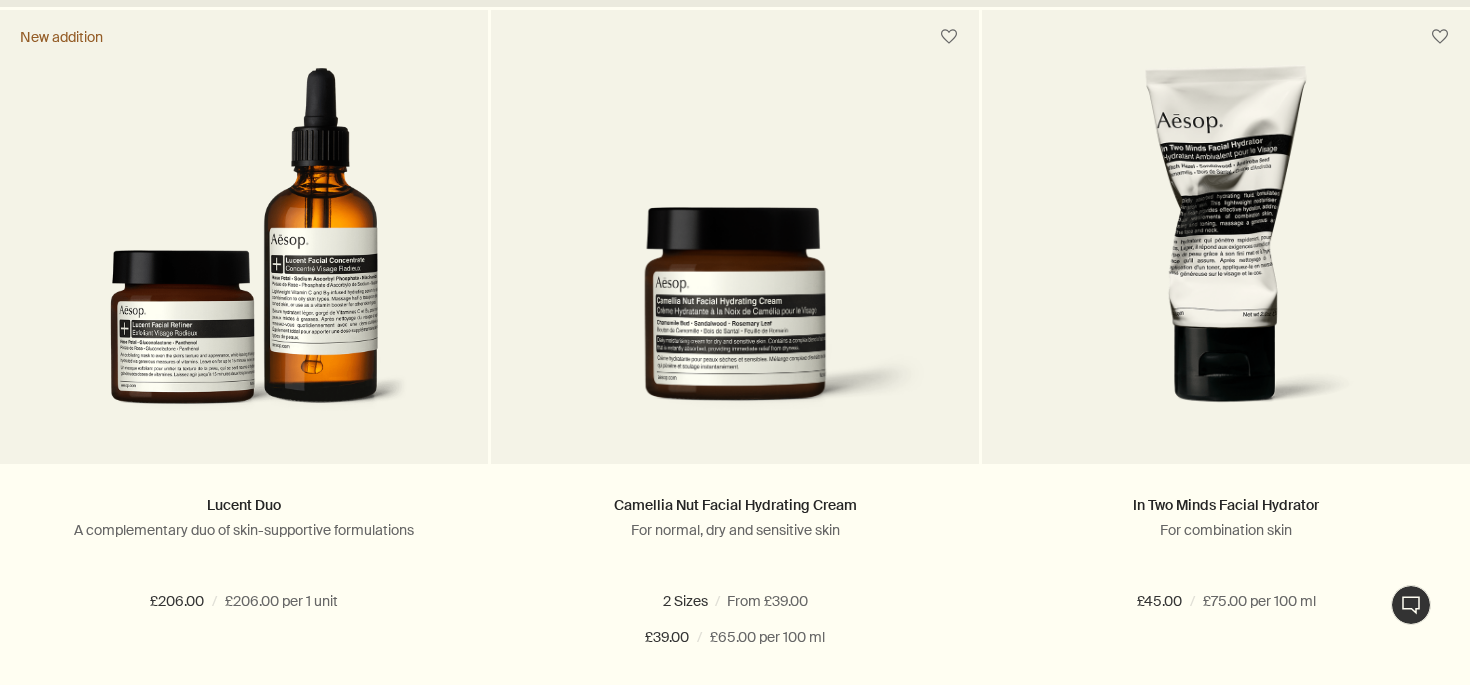 scroll, scrollTop: 0, scrollLeft: 0, axis: both 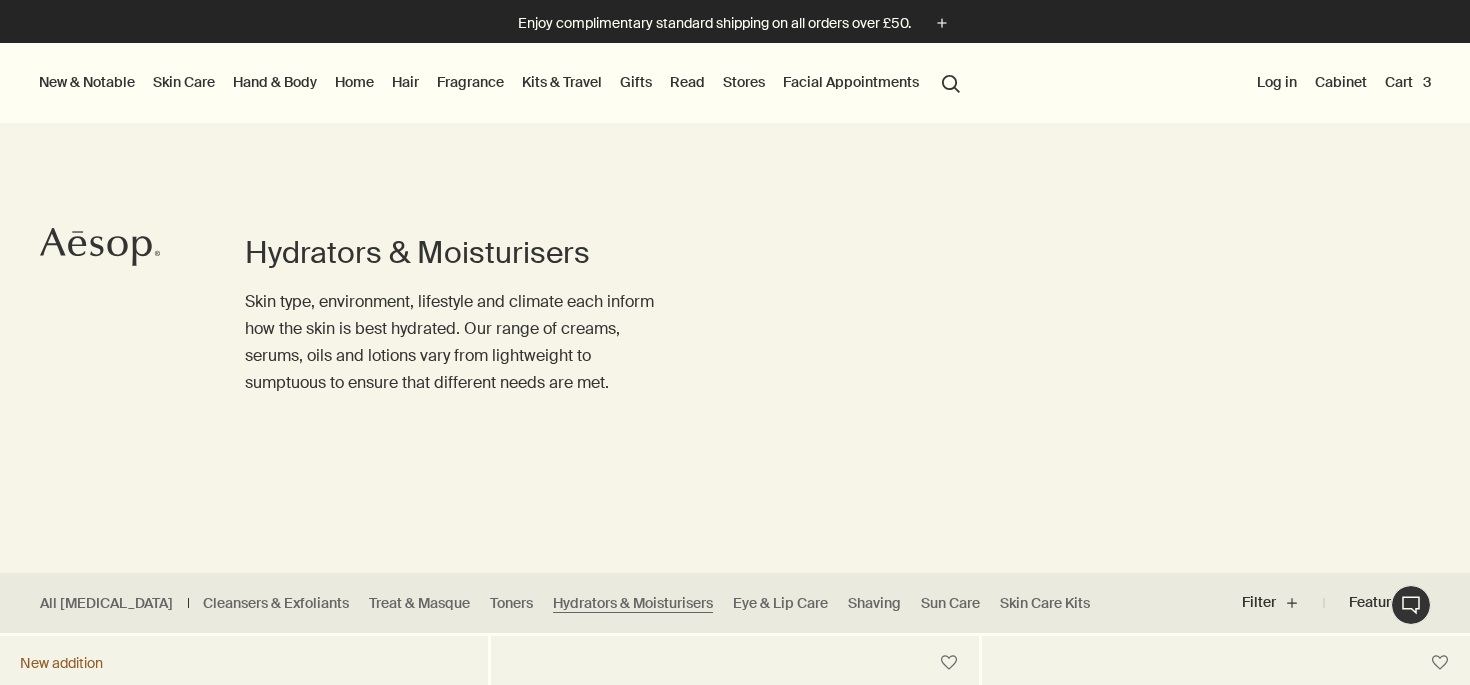 click on "Cart 3" at bounding box center (1408, 82) 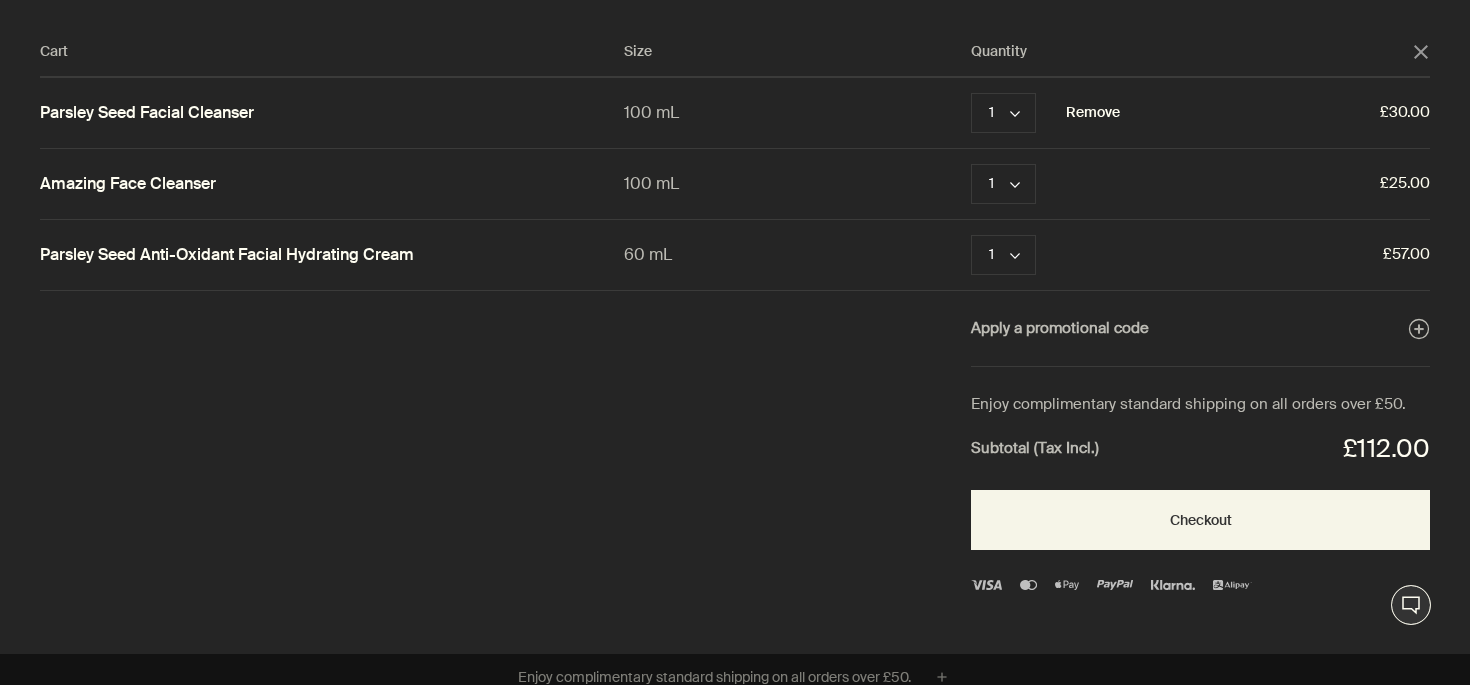 click on "Remove" at bounding box center [1093, 113] 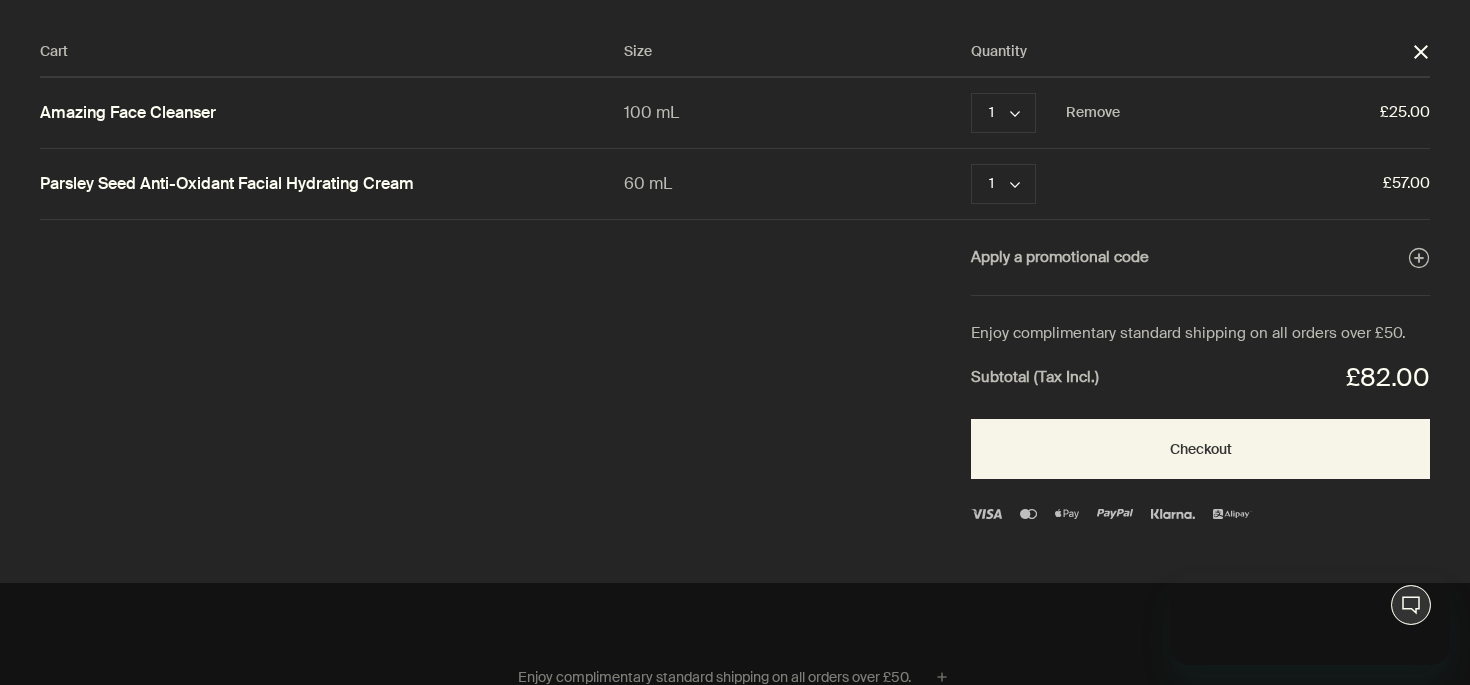 scroll, scrollTop: 0, scrollLeft: 0, axis: both 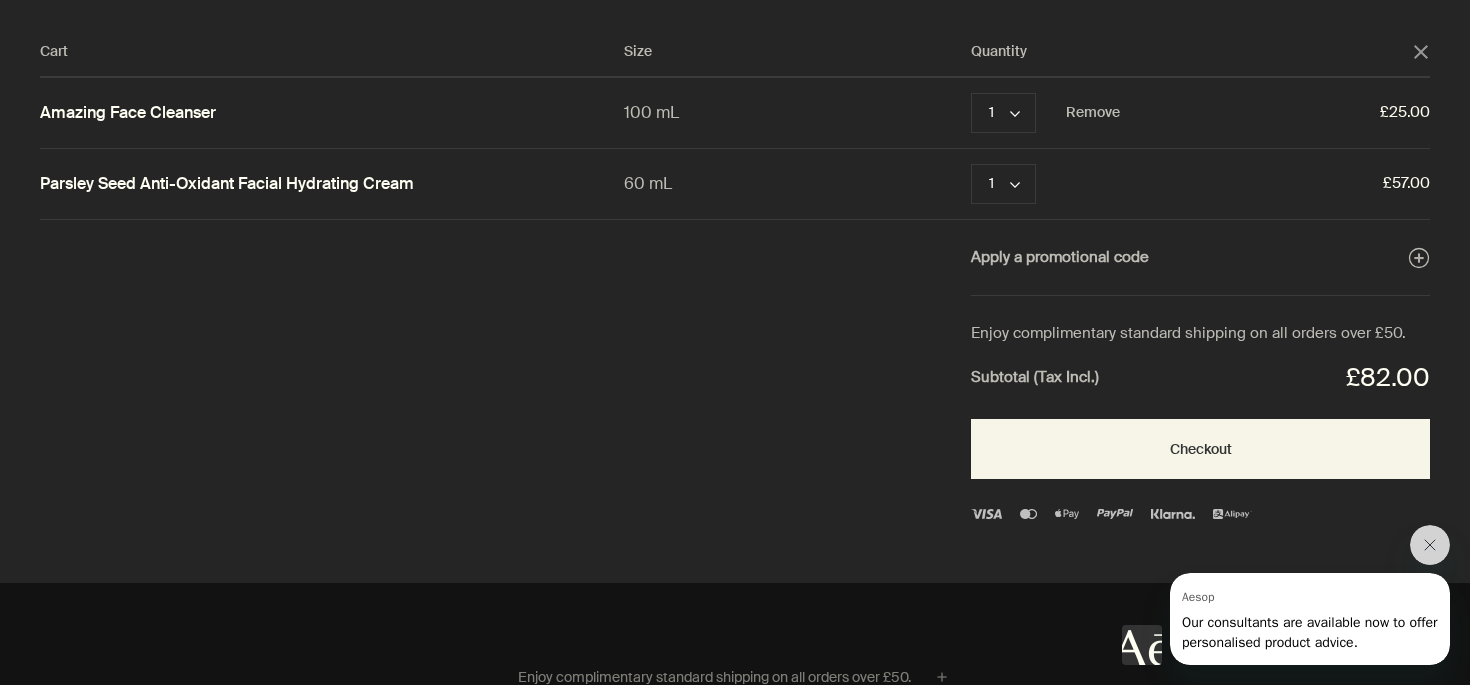 click on "Amazing Face Cleanser" at bounding box center [128, 113] 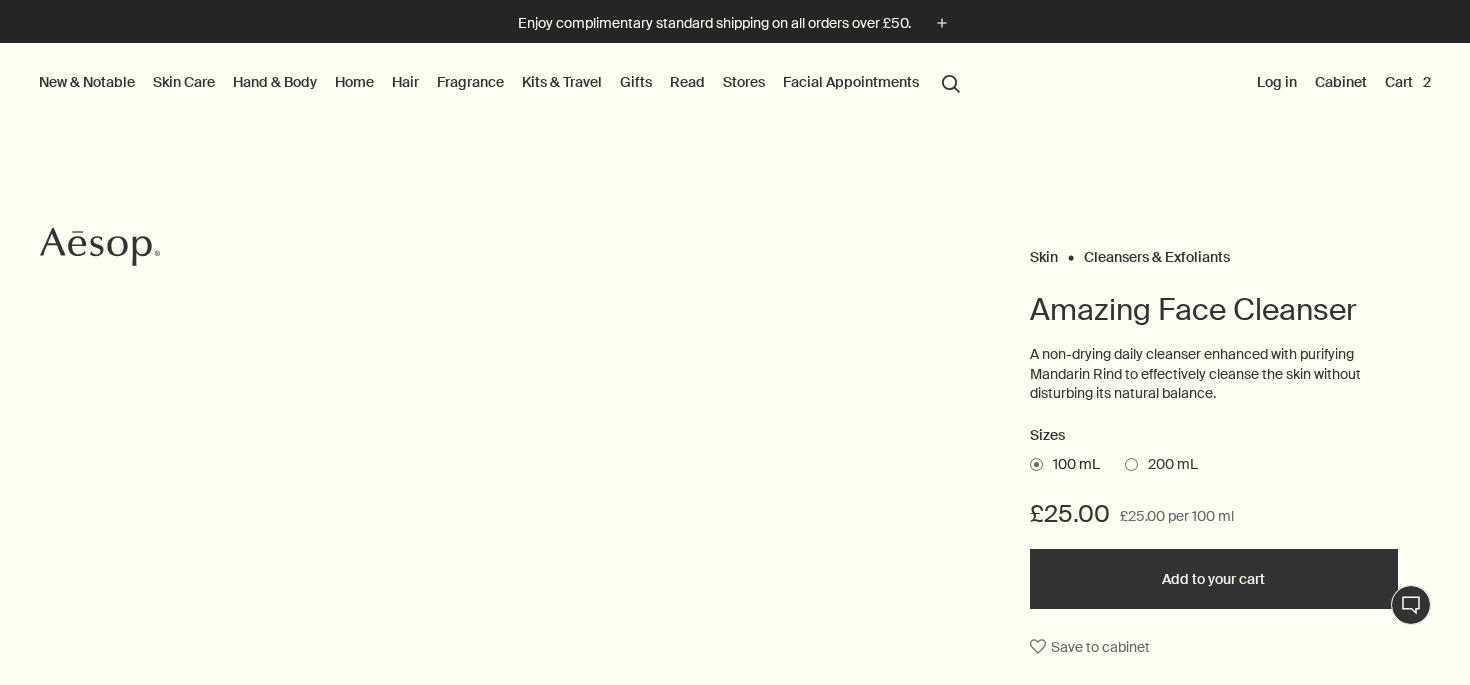 scroll, scrollTop: 0, scrollLeft: 0, axis: both 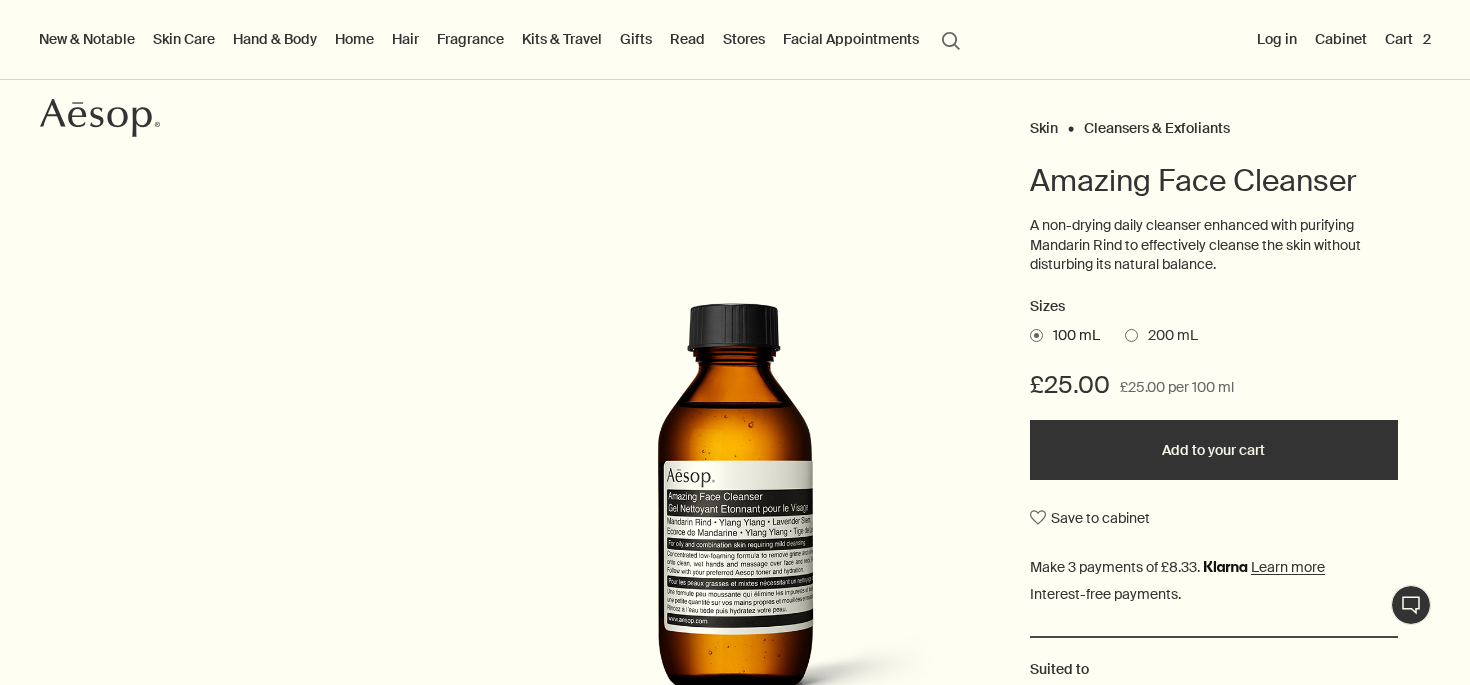 click at bounding box center (1131, 335) 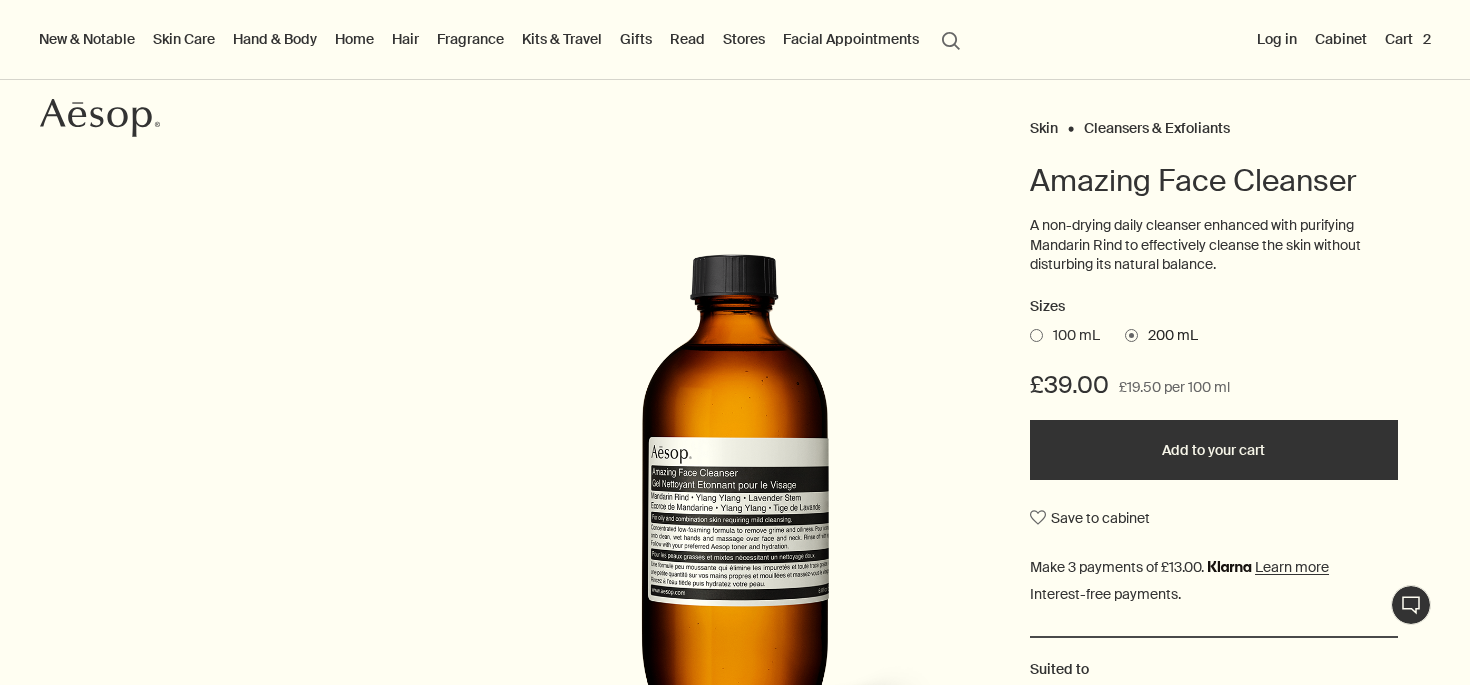 click at bounding box center (1036, 335) 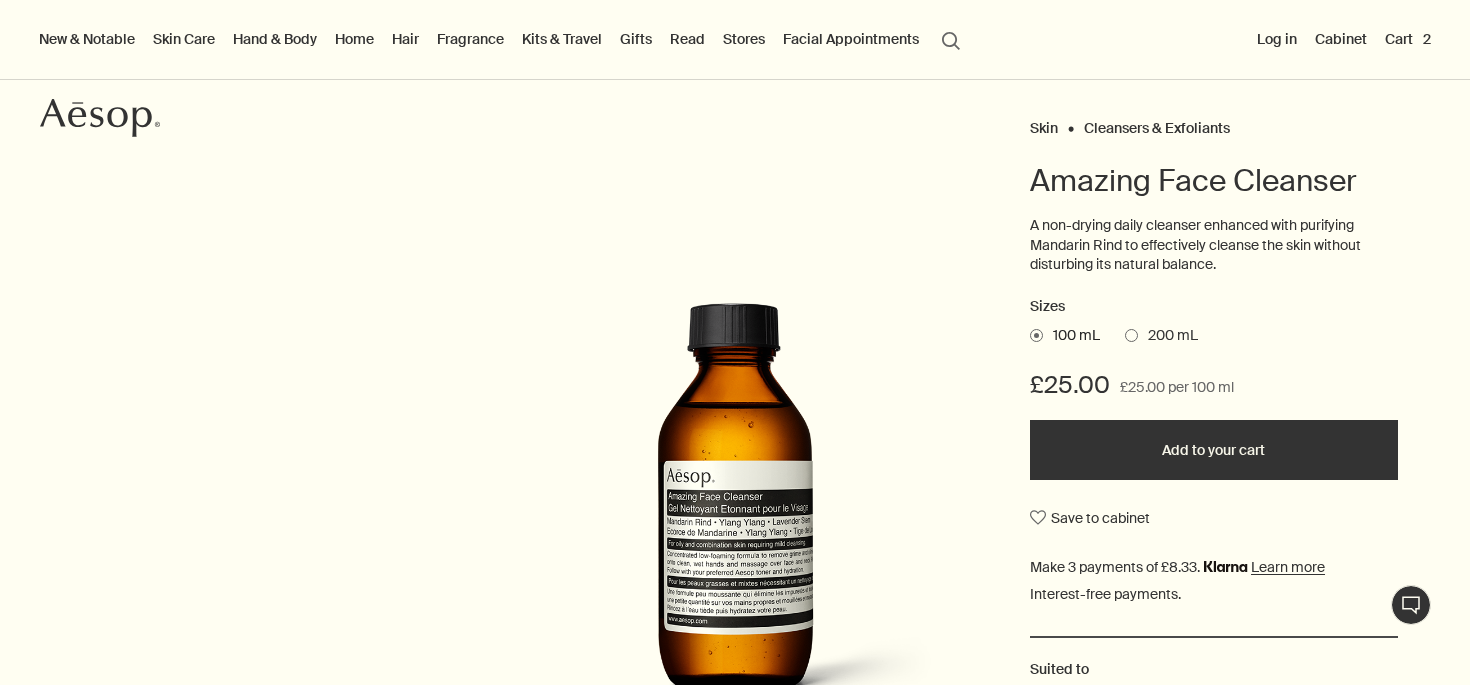 click at bounding box center [1131, 335] 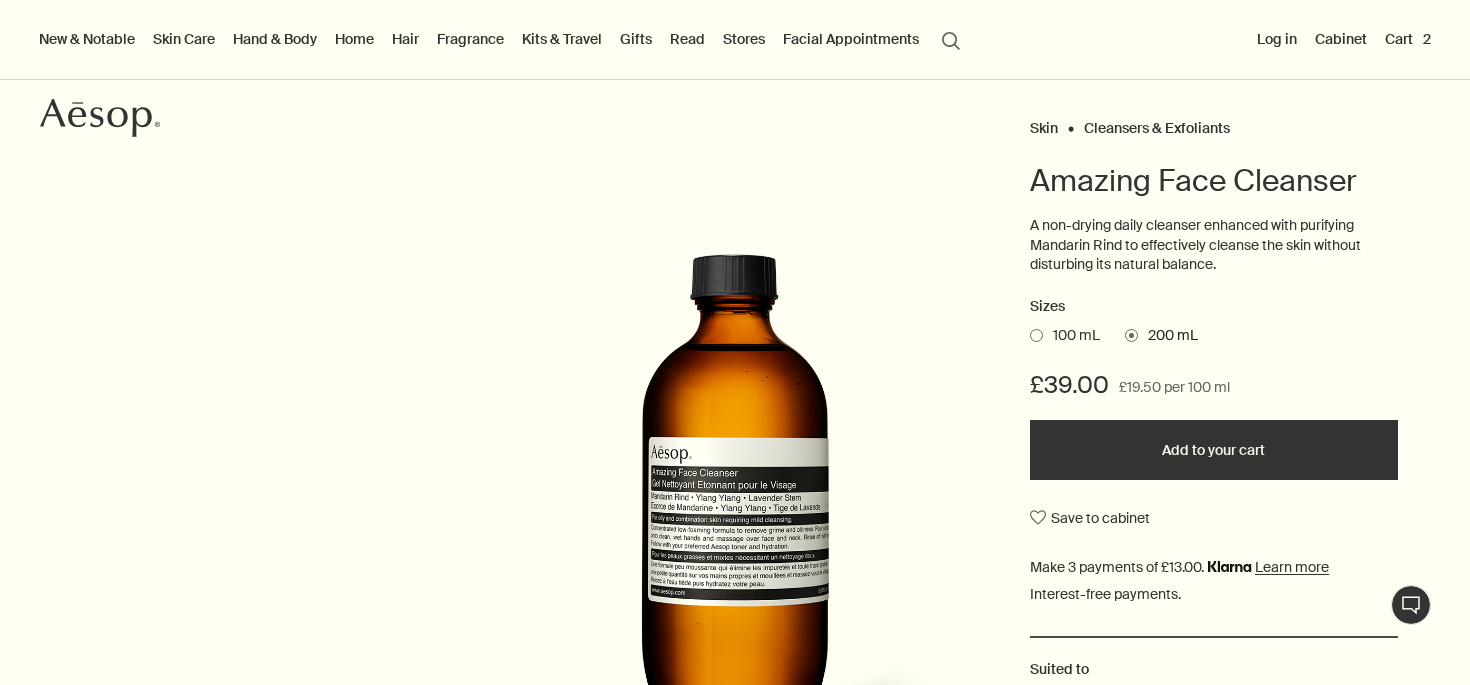 click on "Add to your cart" at bounding box center (1214, 450) 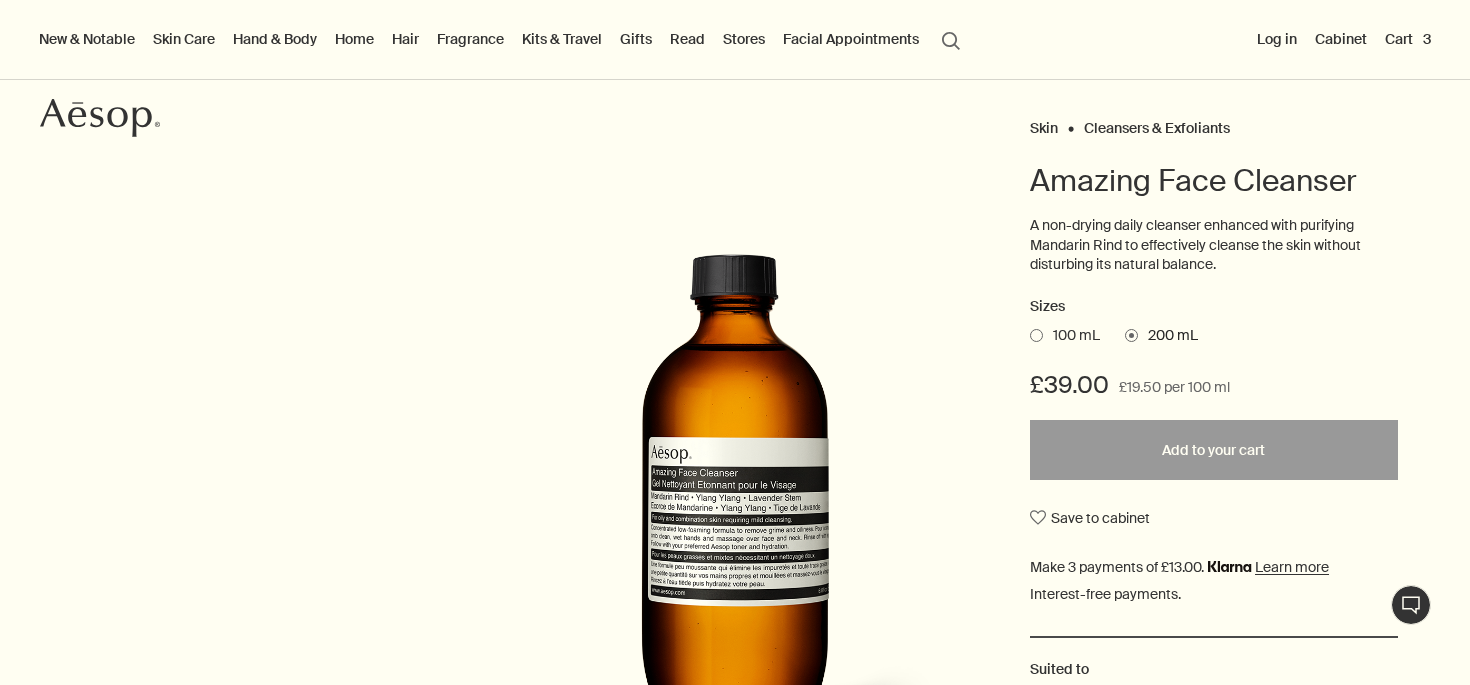 scroll, scrollTop: 0, scrollLeft: 0, axis: both 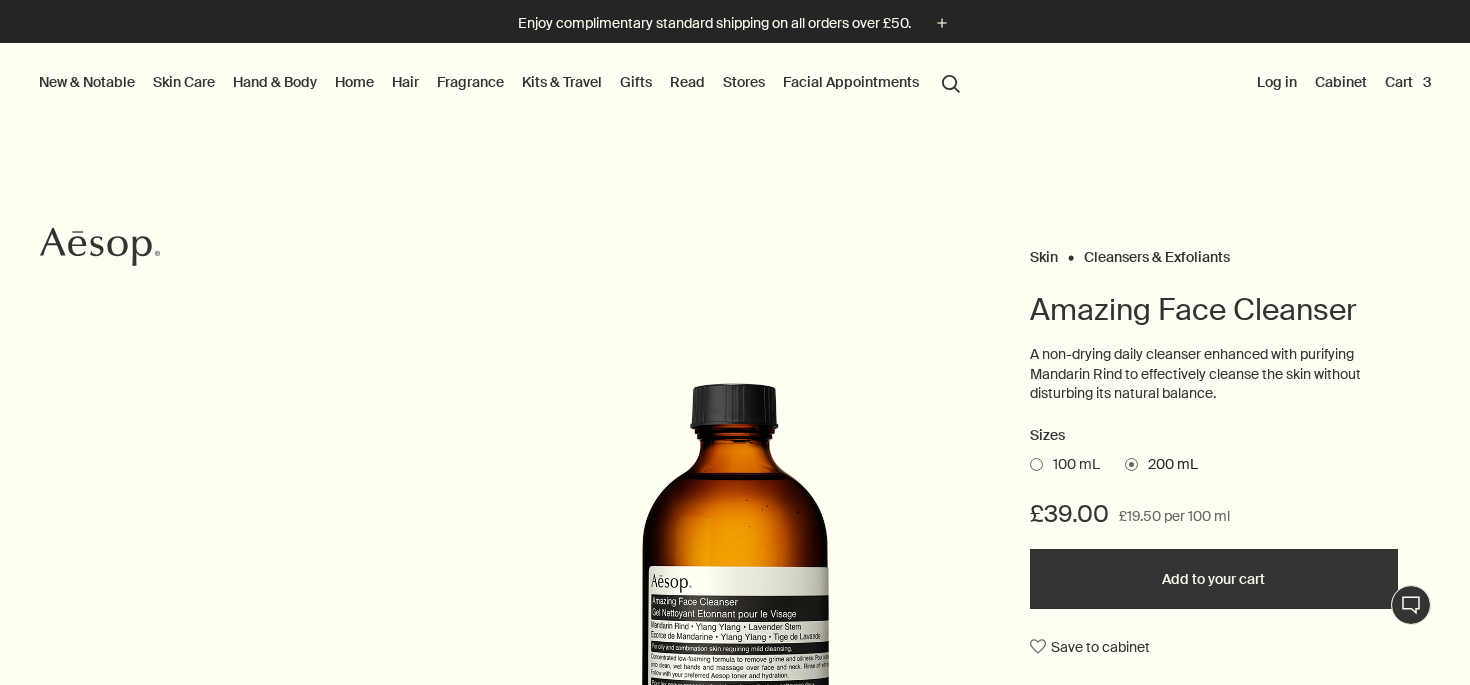 click on "Cart 3" at bounding box center [1408, 82] 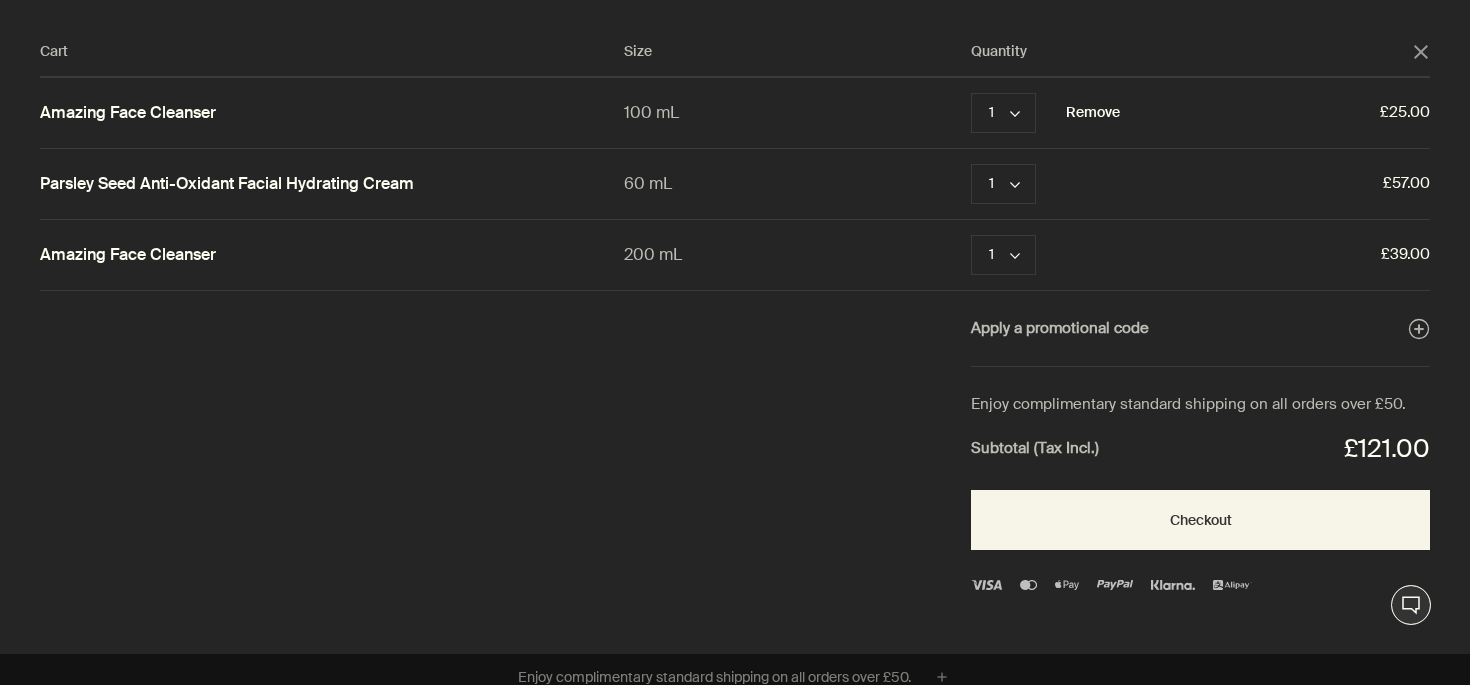 click on "Remove" at bounding box center [1093, 113] 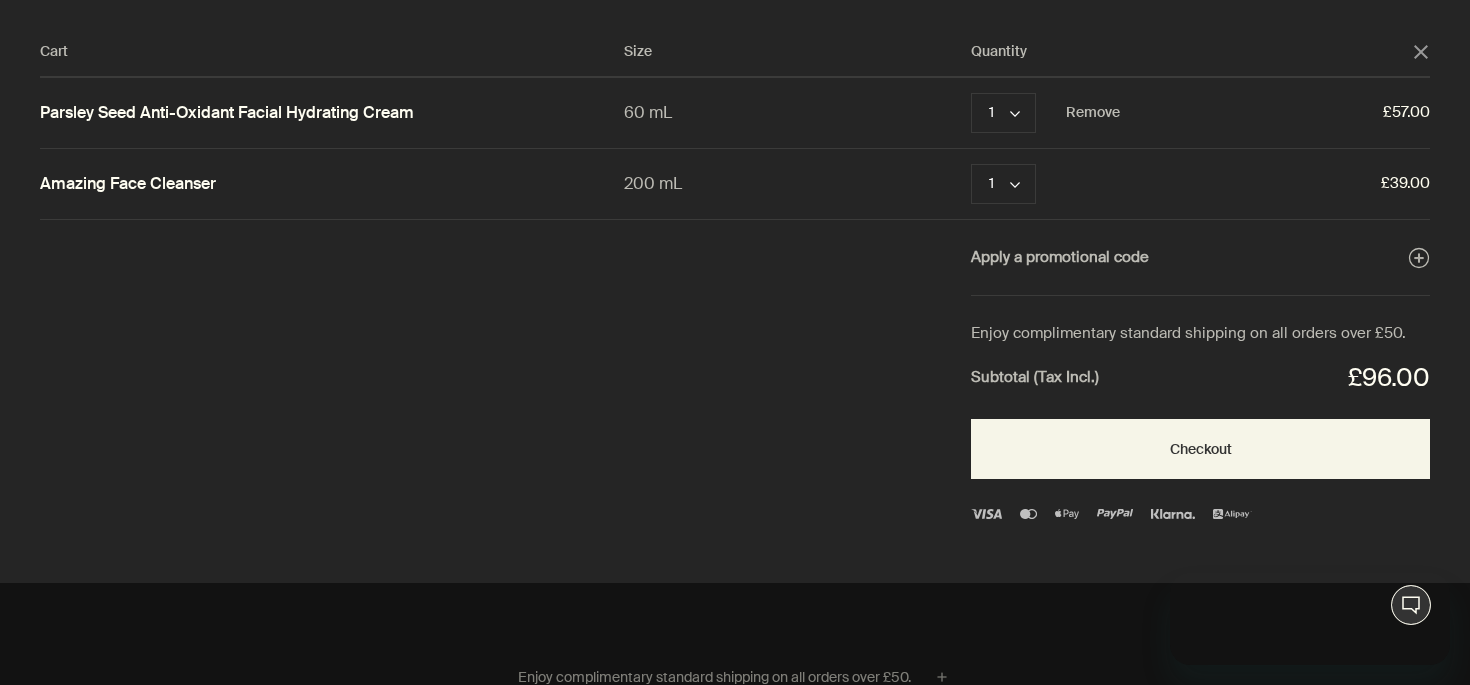 scroll, scrollTop: 0, scrollLeft: 0, axis: both 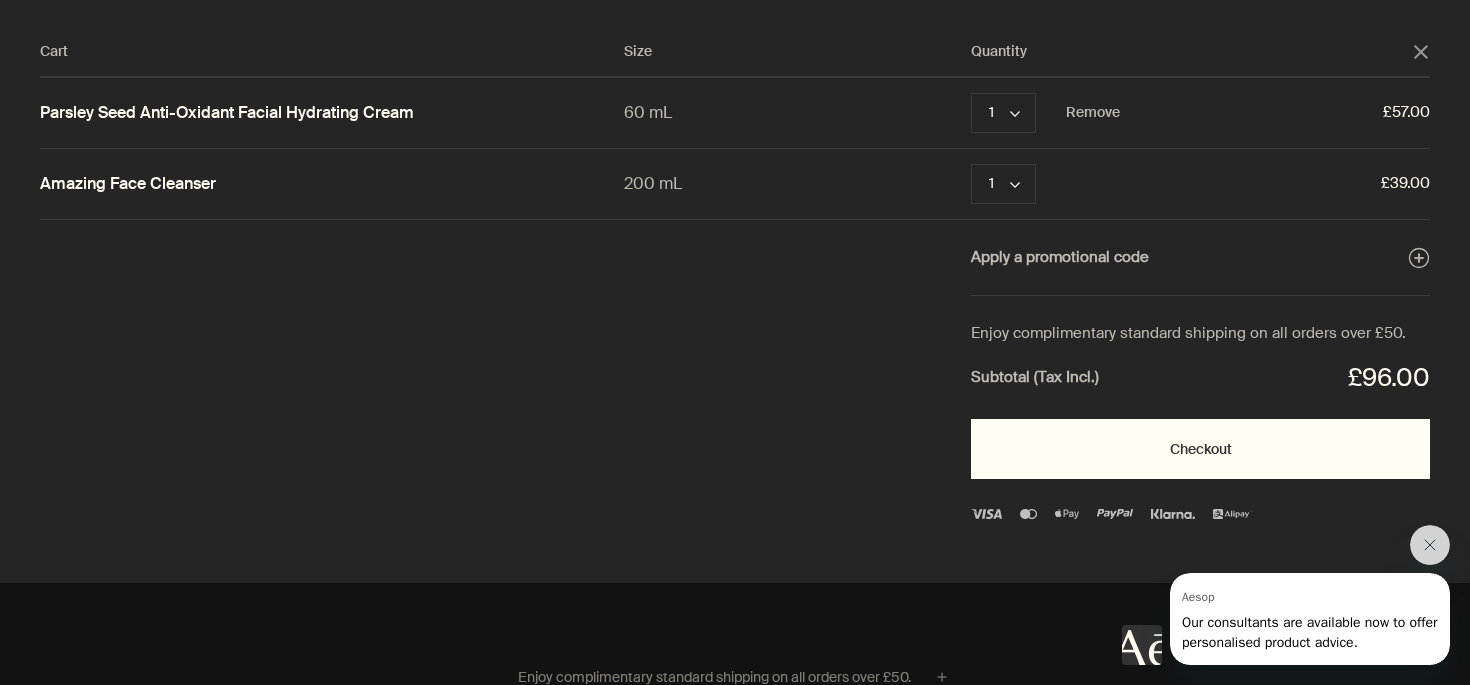 click on "Checkout" at bounding box center (1200, 449) 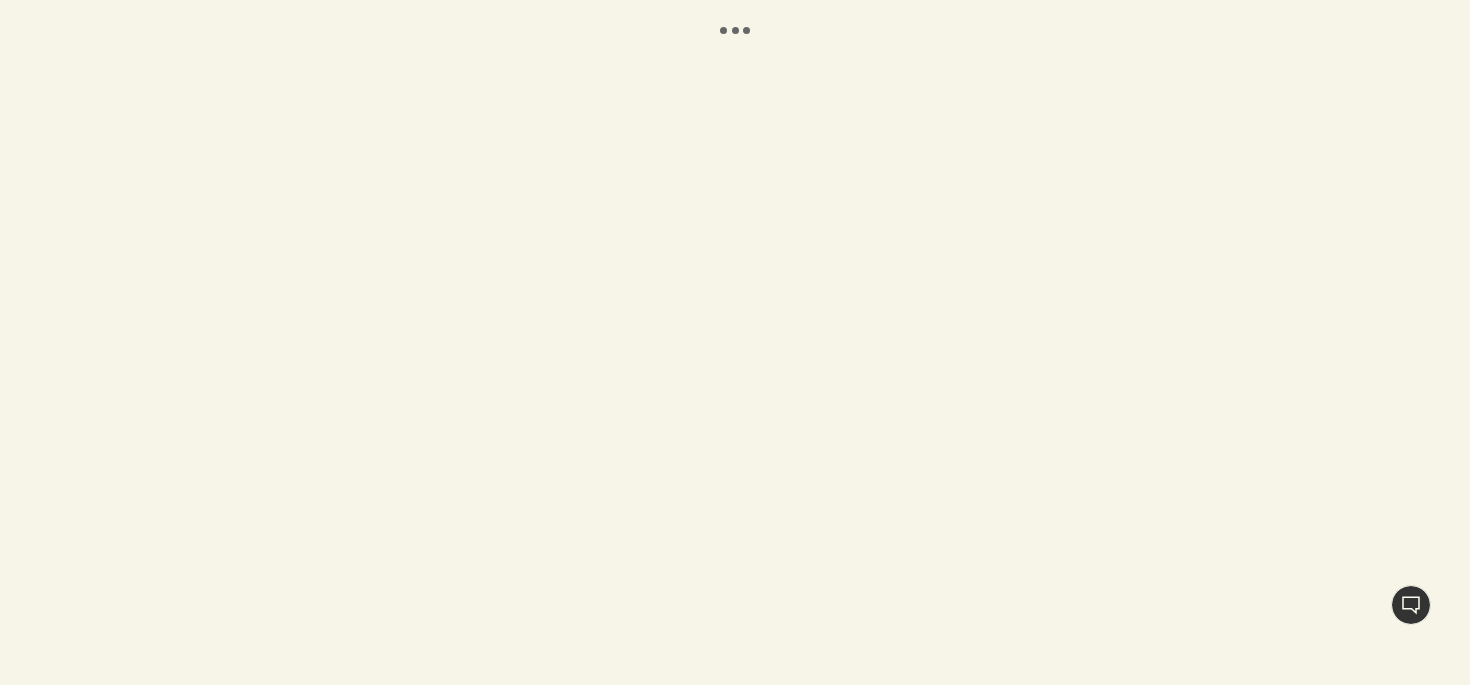 scroll, scrollTop: 0, scrollLeft: 0, axis: both 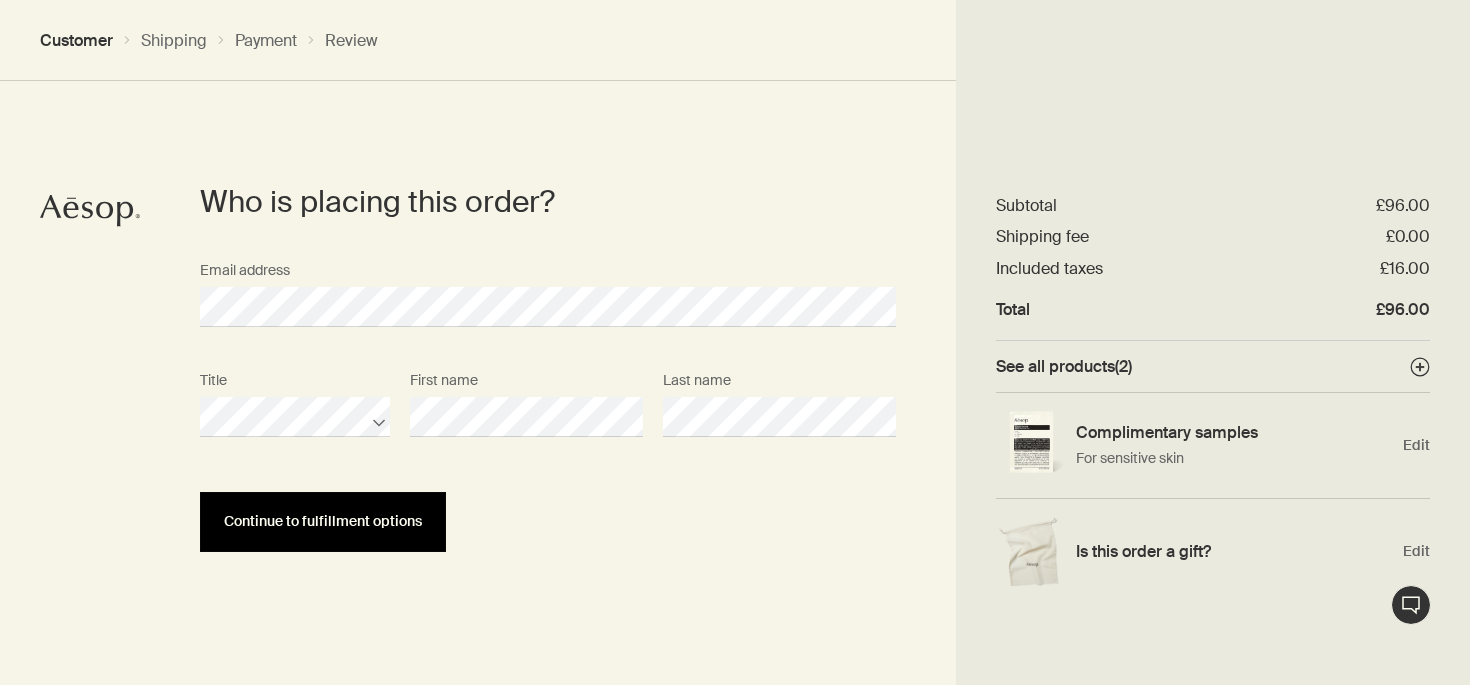 click on "Continue to fulfillment options" at bounding box center [323, 522] 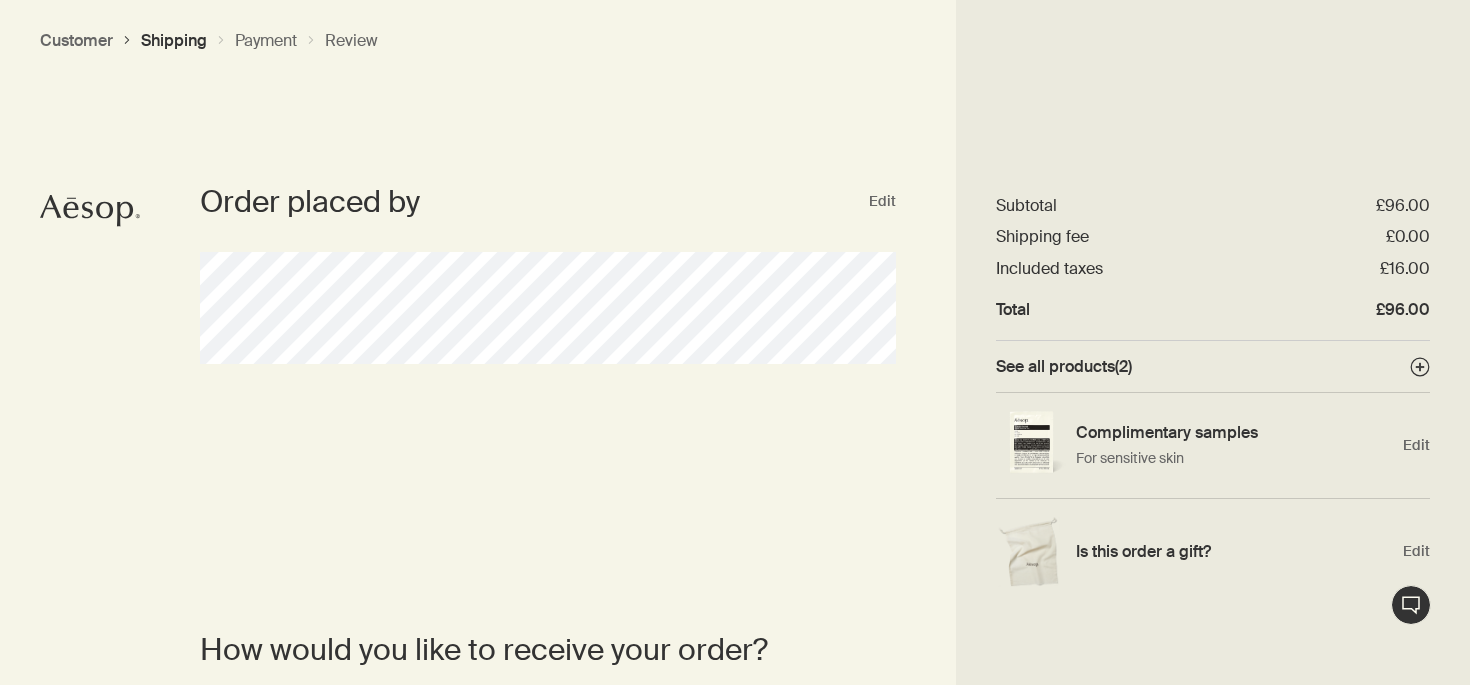 scroll, scrollTop: 0, scrollLeft: 0, axis: both 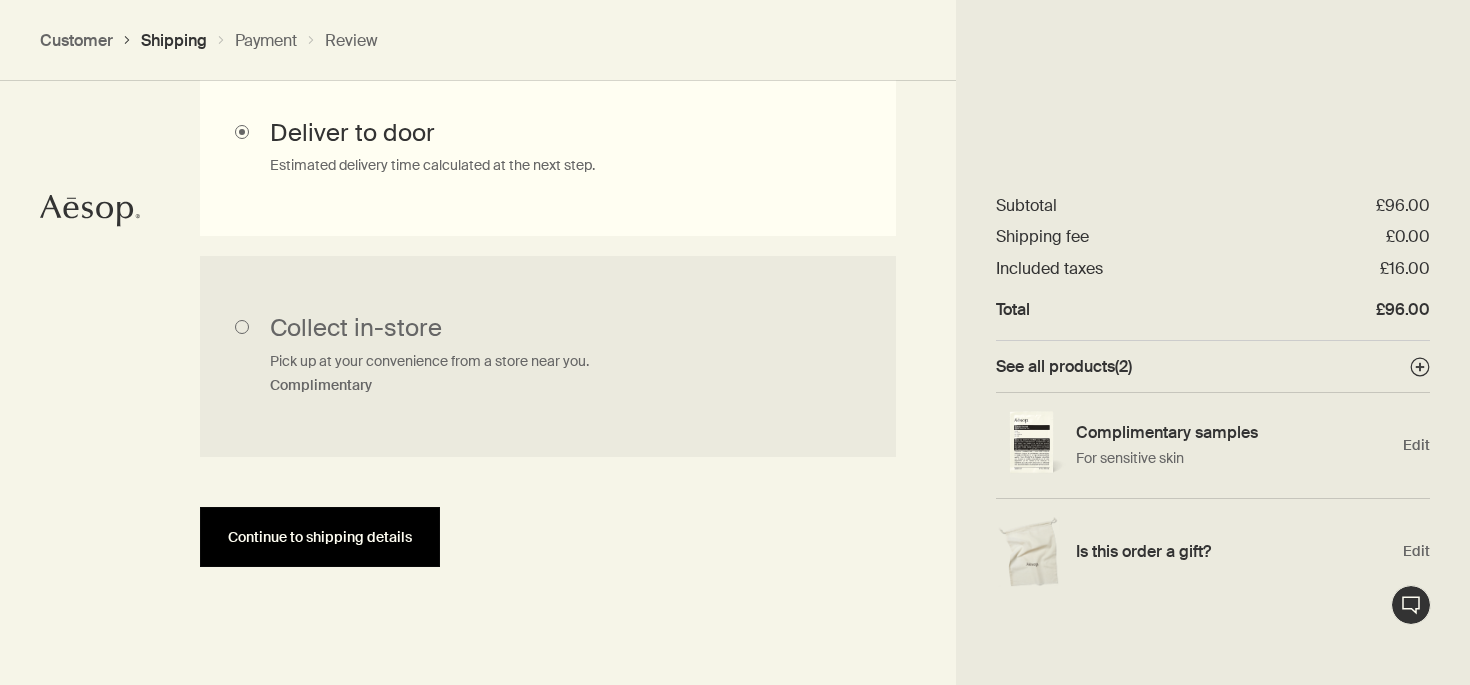 click on "Continue to shipping details" at bounding box center (320, 537) 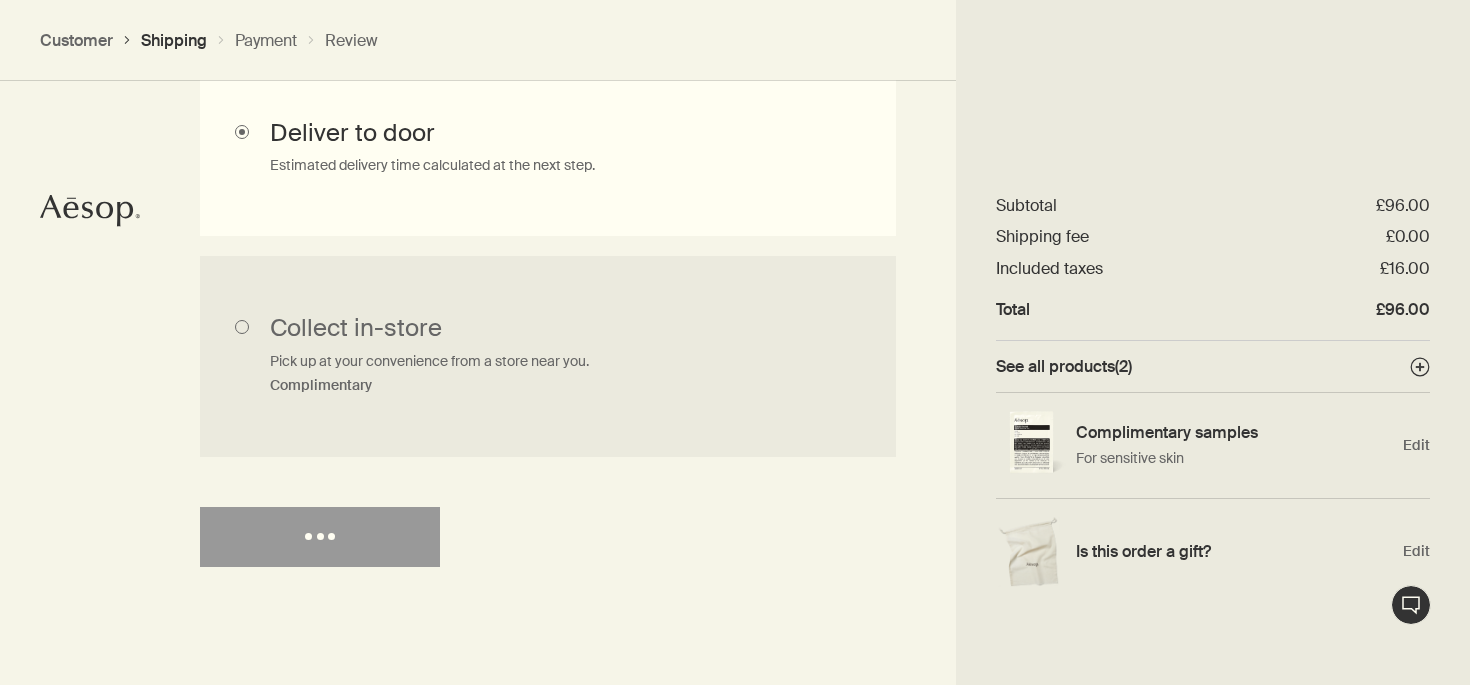 select on "GB" 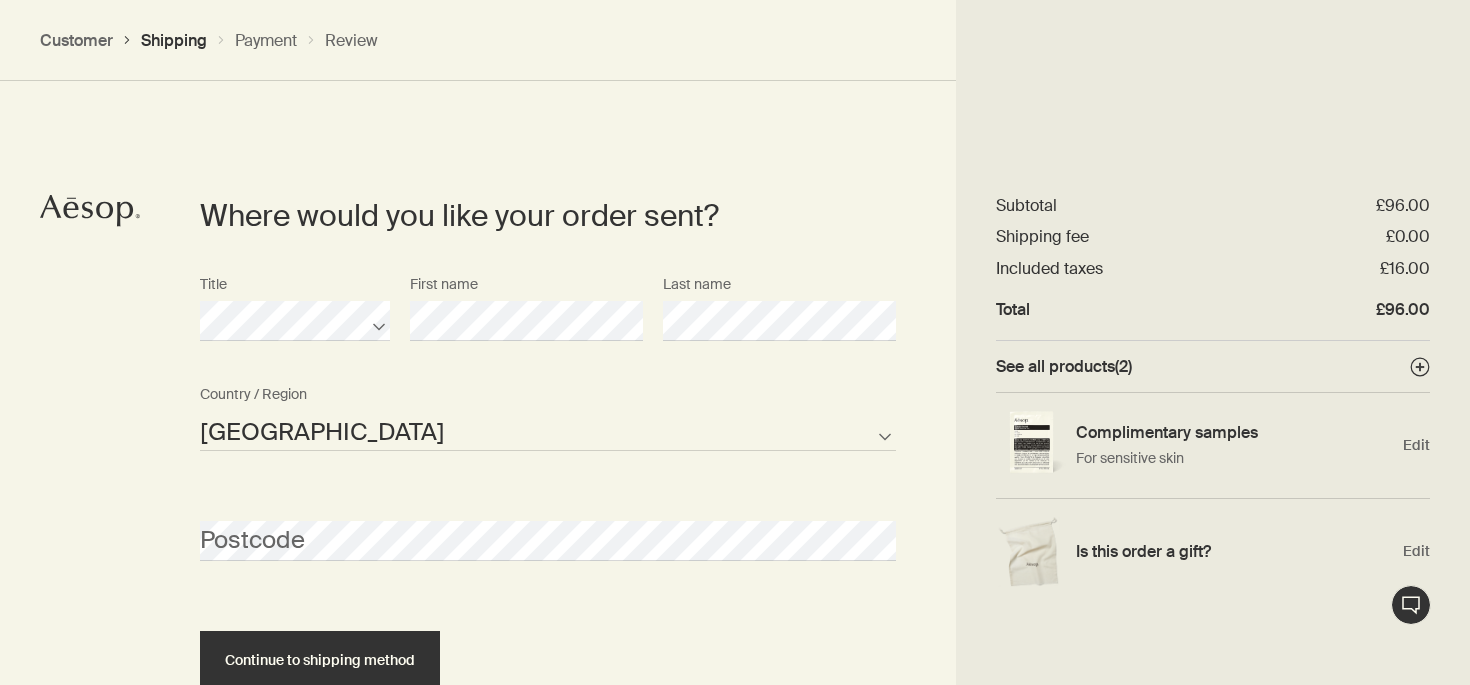 scroll, scrollTop: 865, scrollLeft: 0, axis: vertical 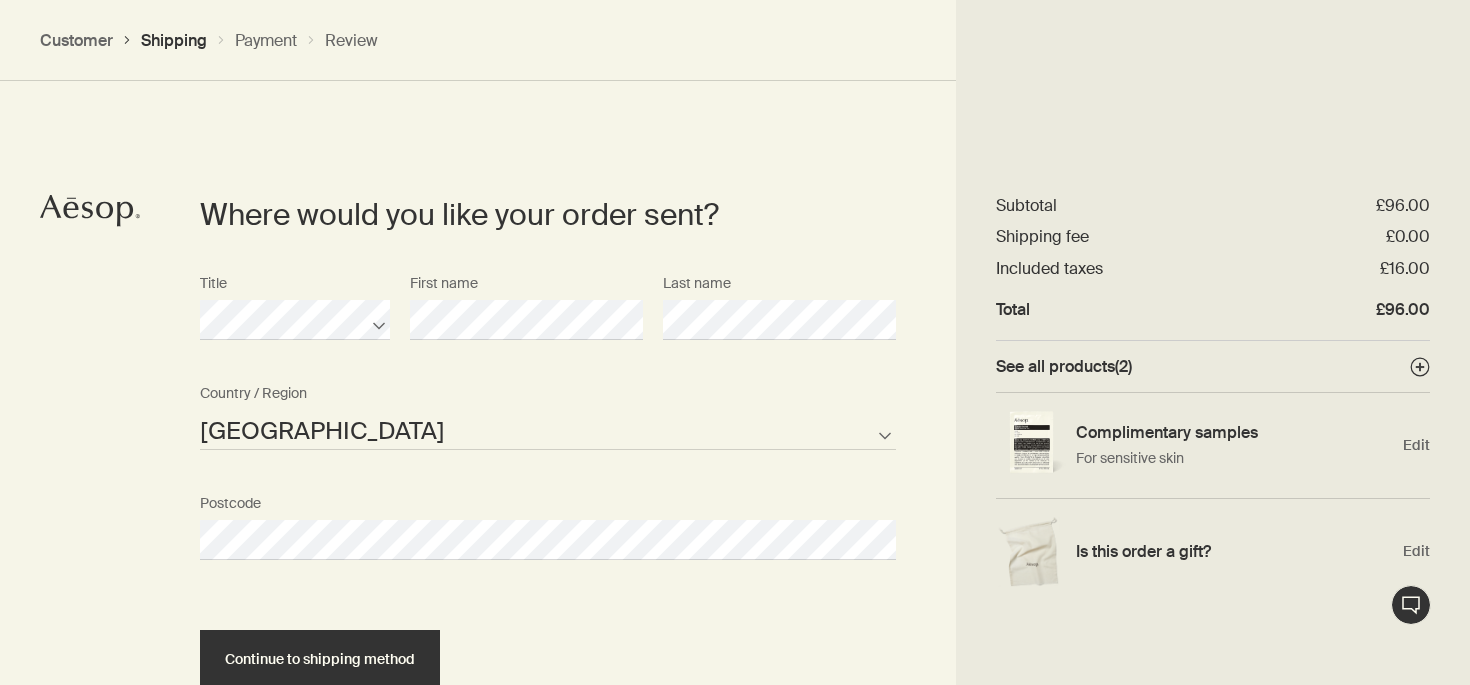 select on "GB" 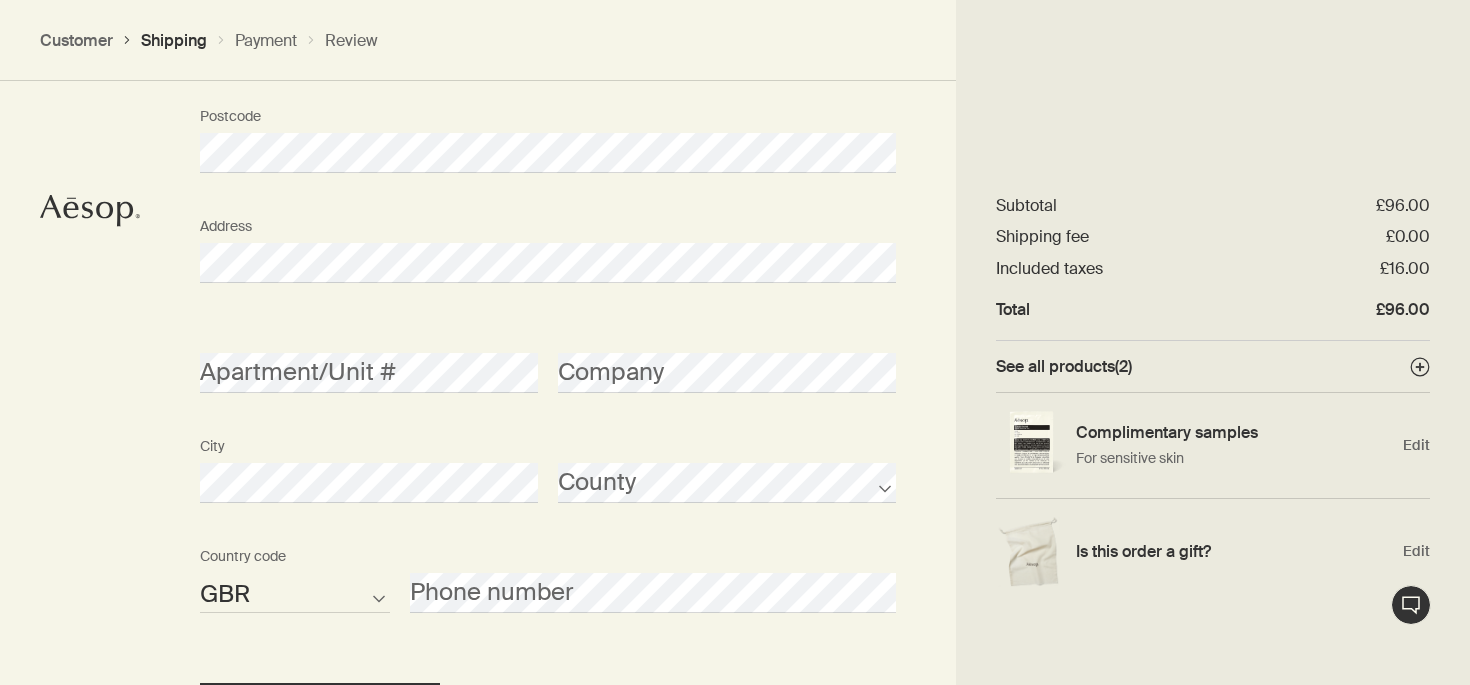 scroll, scrollTop: 1256, scrollLeft: 0, axis: vertical 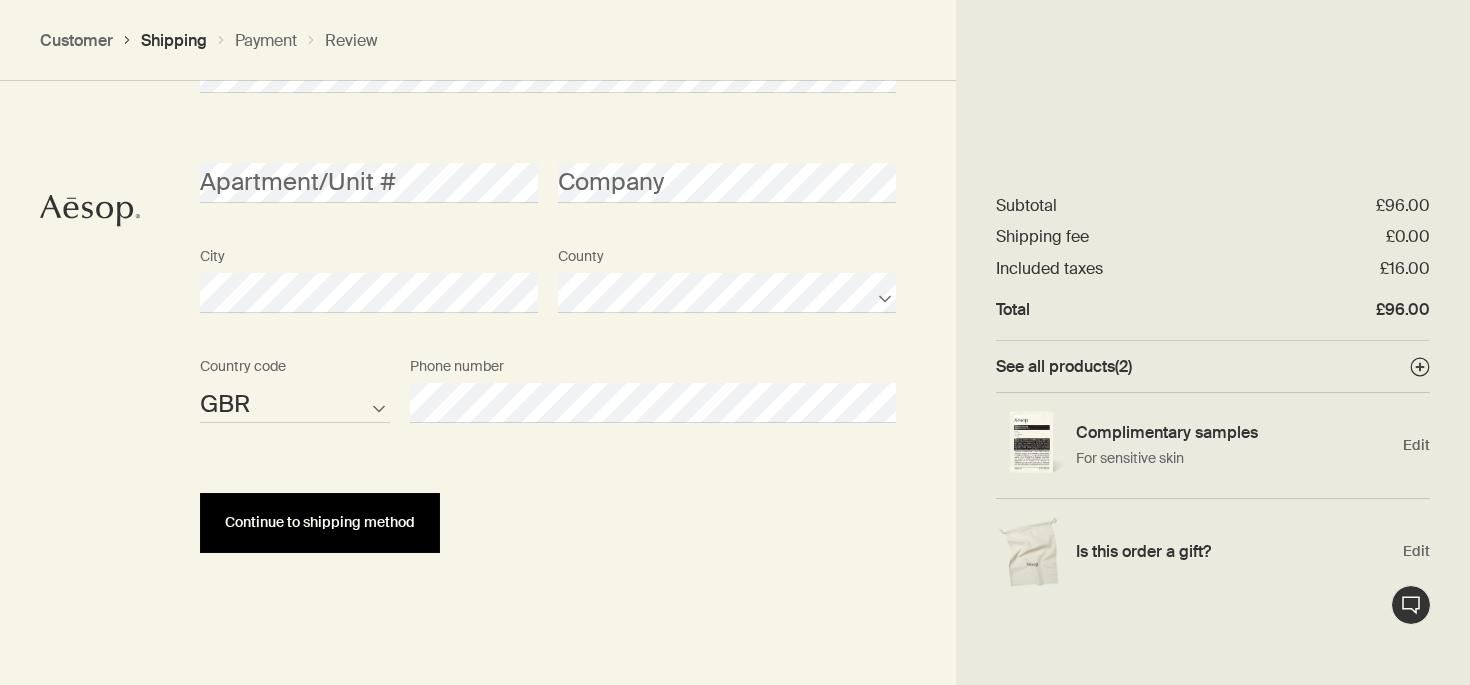 click on "Continue to shipping method" at bounding box center [320, 522] 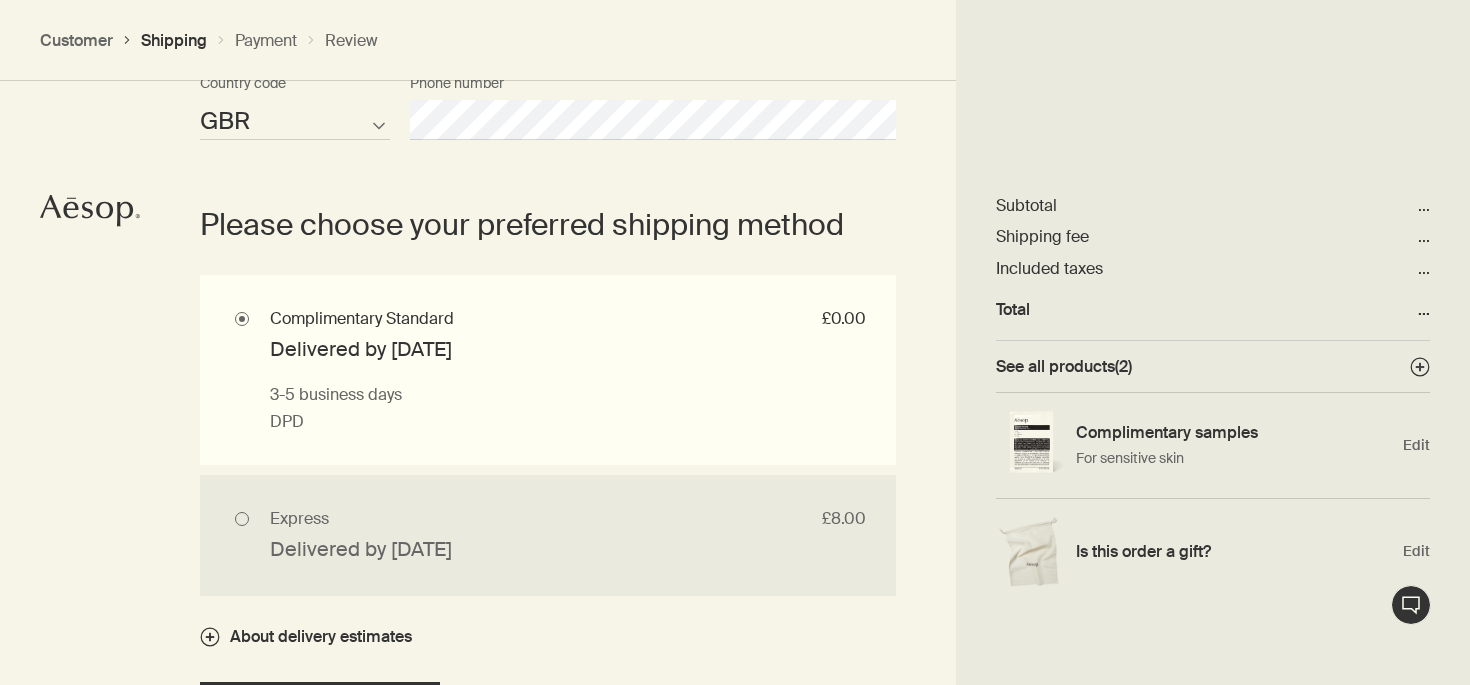 scroll, scrollTop: 1742, scrollLeft: 0, axis: vertical 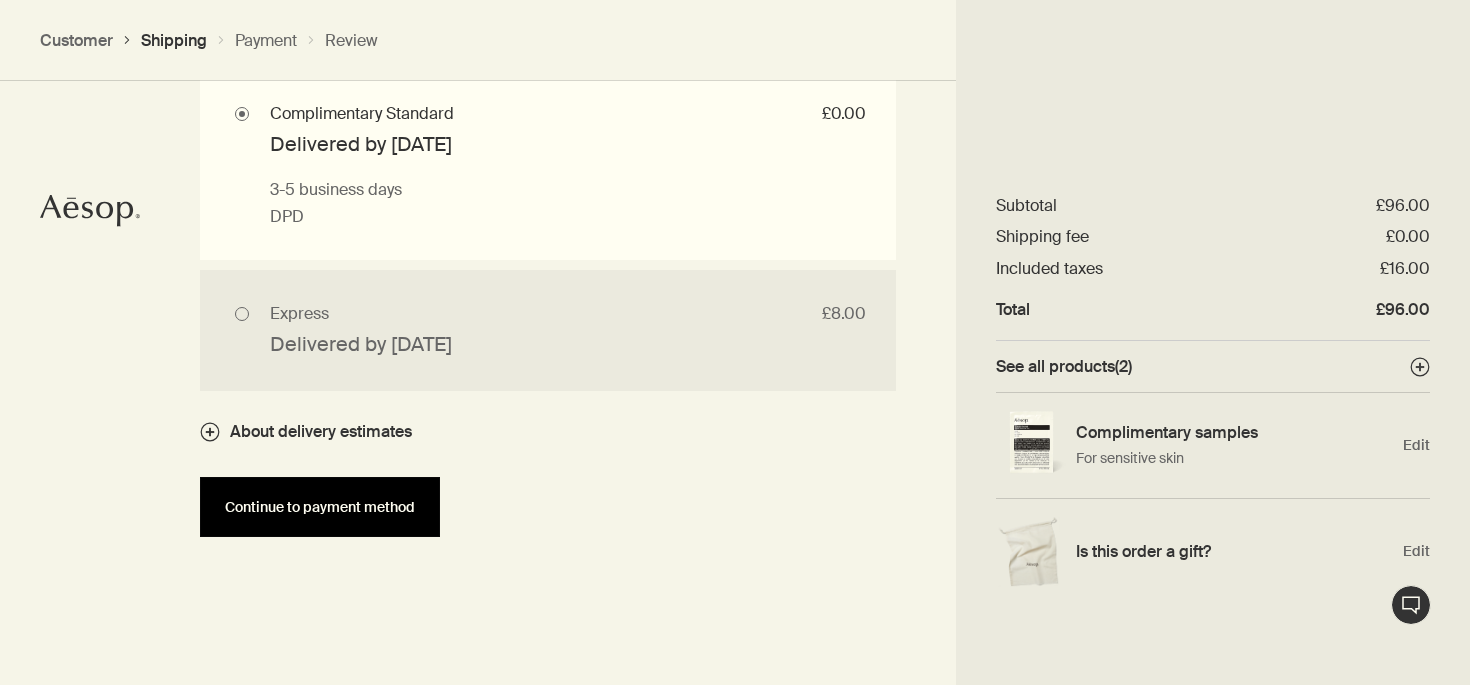 click on "Continue to payment method" at bounding box center (320, 507) 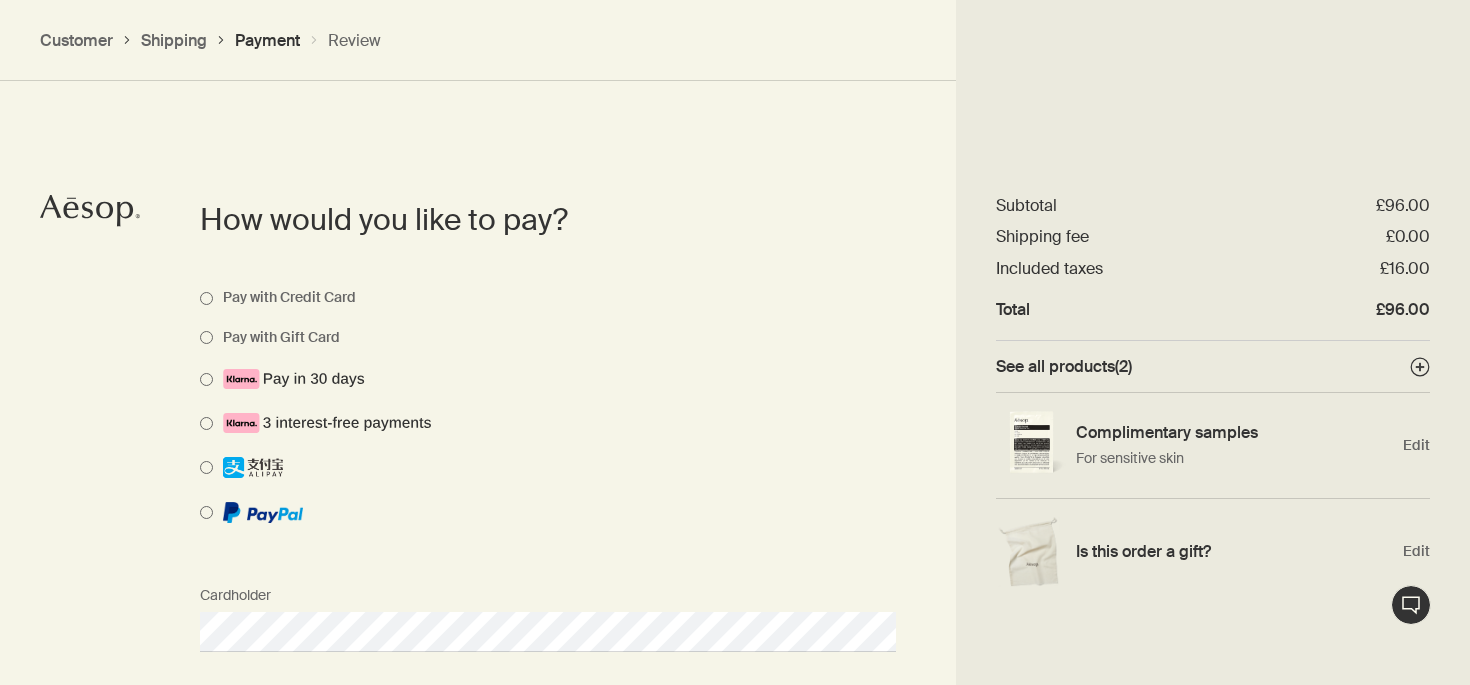 scroll, scrollTop: 1418, scrollLeft: 0, axis: vertical 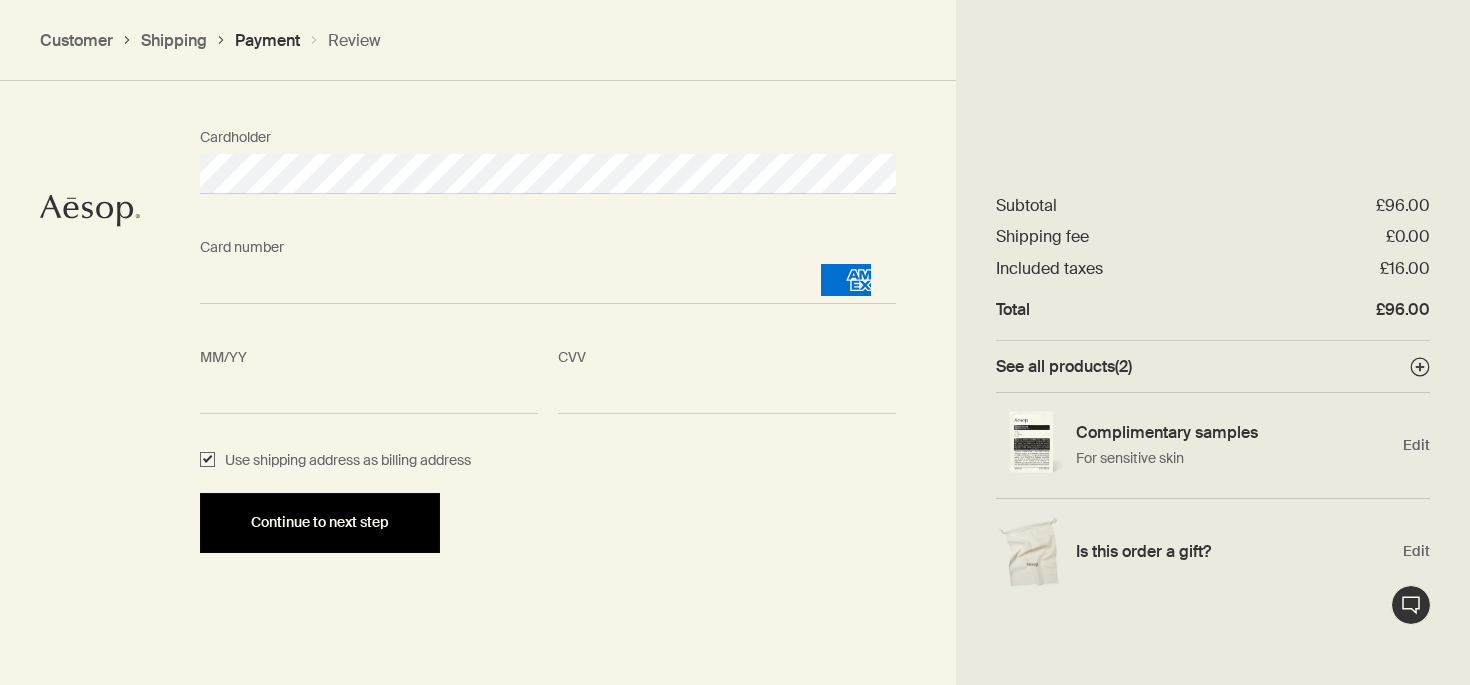 click on "Continue to next step" at bounding box center [320, 523] 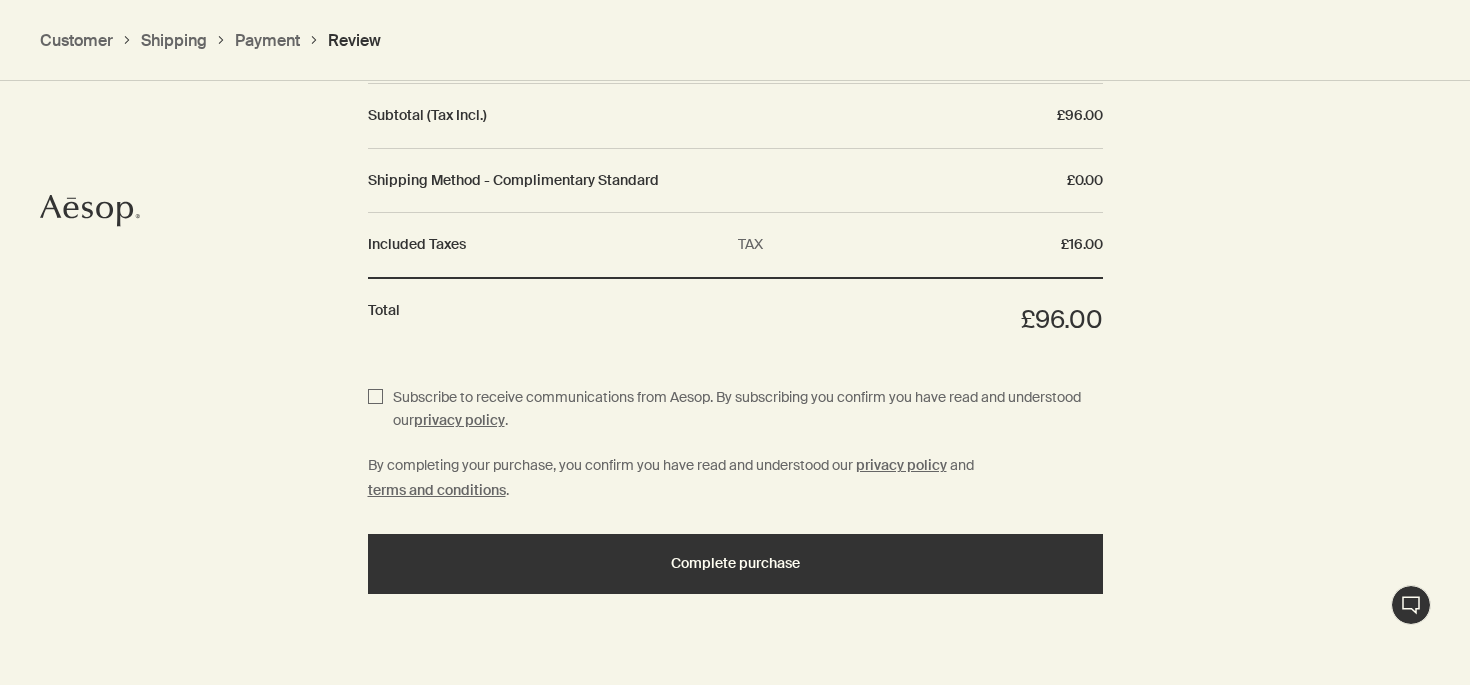scroll, scrollTop: 2399, scrollLeft: 0, axis: vertical 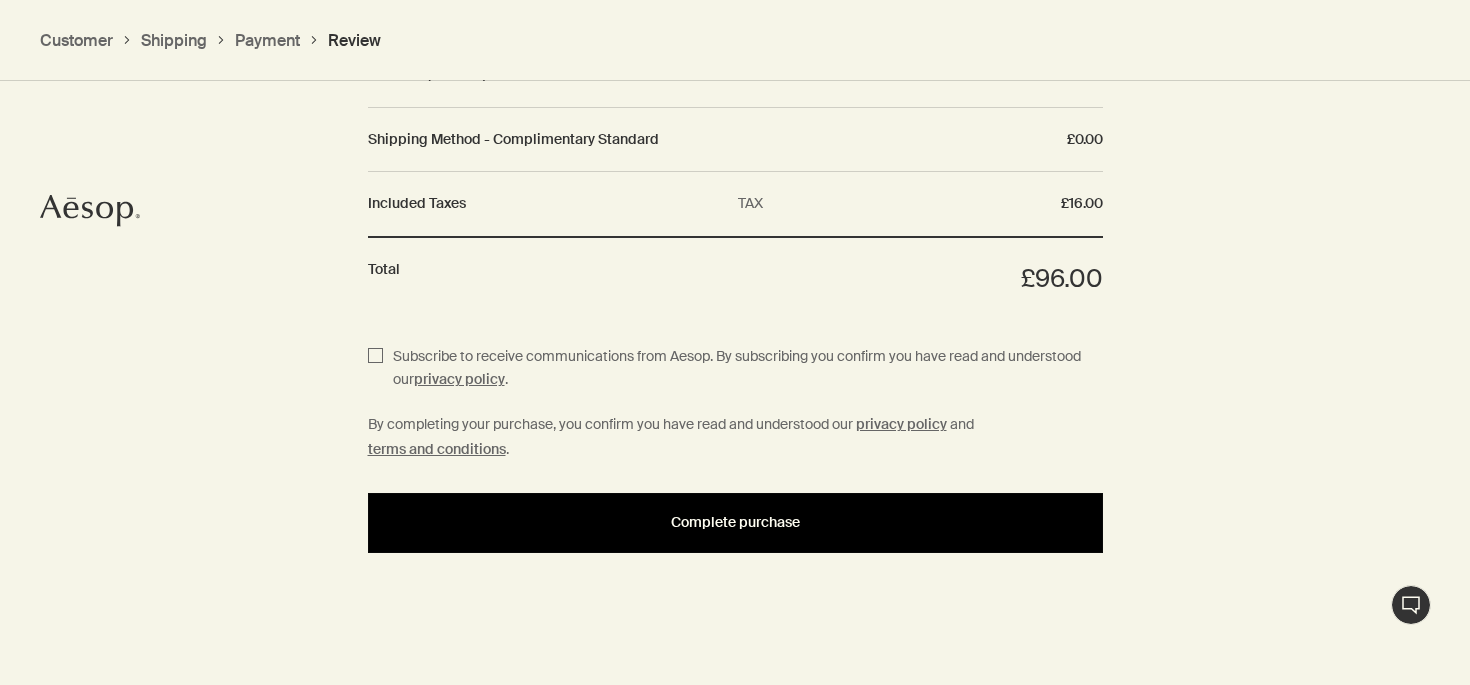 click on "Complete purchase" at bounding box center (735, 523) 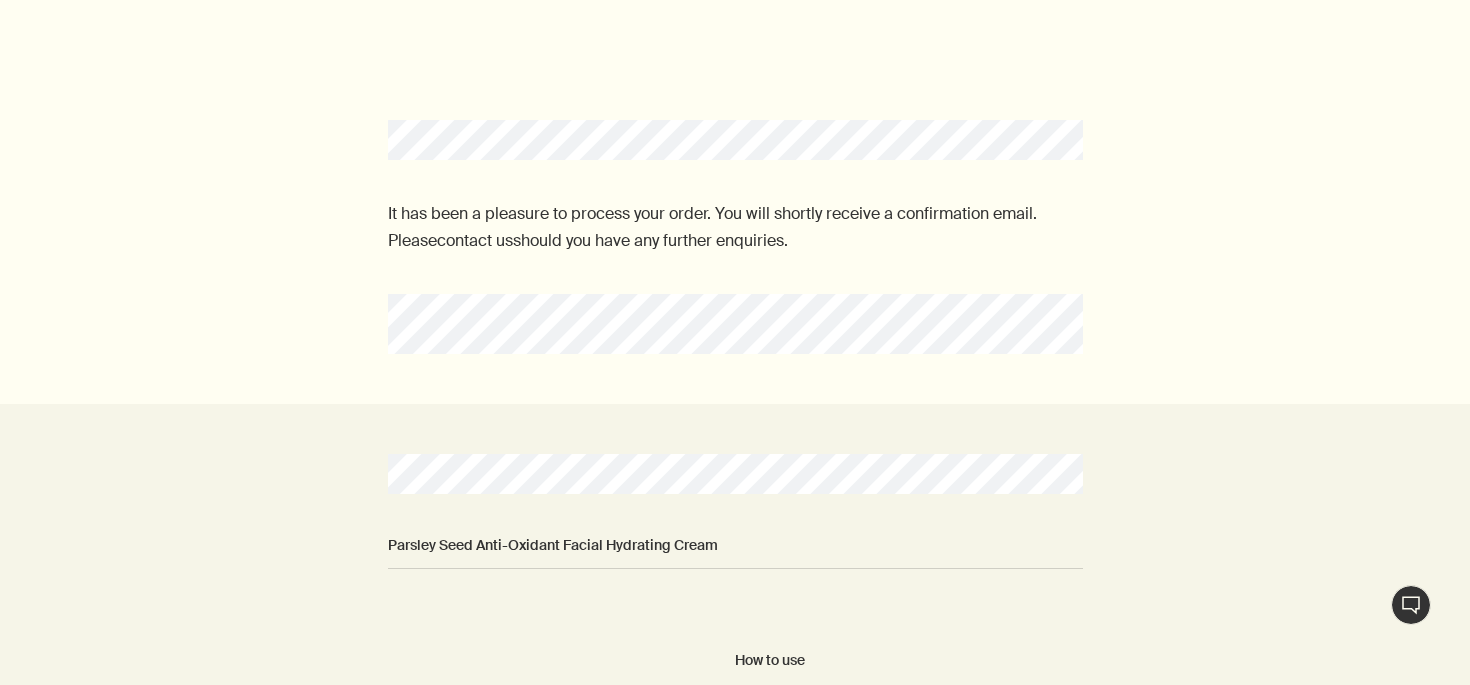 scroll, scrollTop: 0, scrollLeft: 0, axis: both 